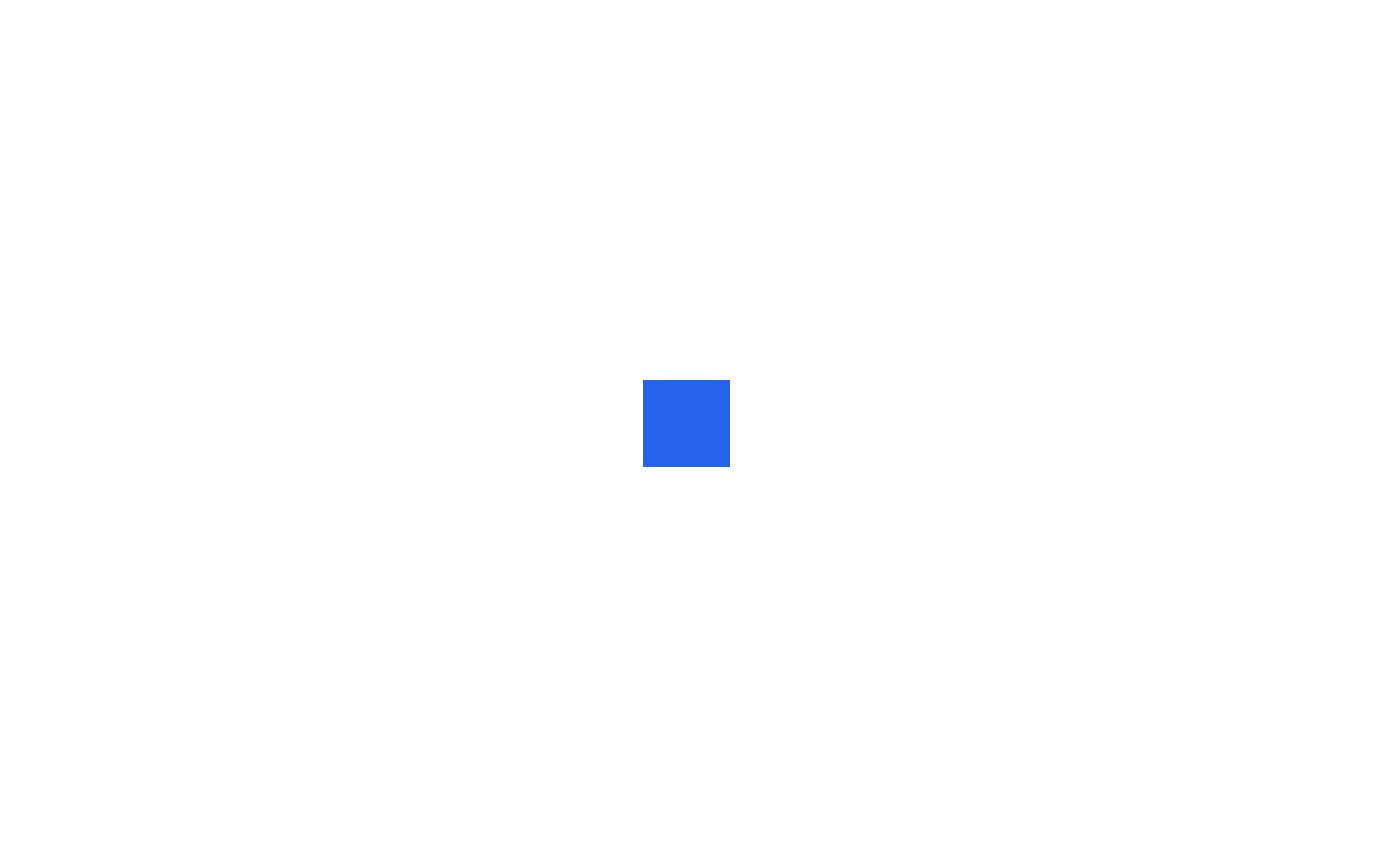 scroll, scrollTop: 0, scrollLeft: 0, axis: both 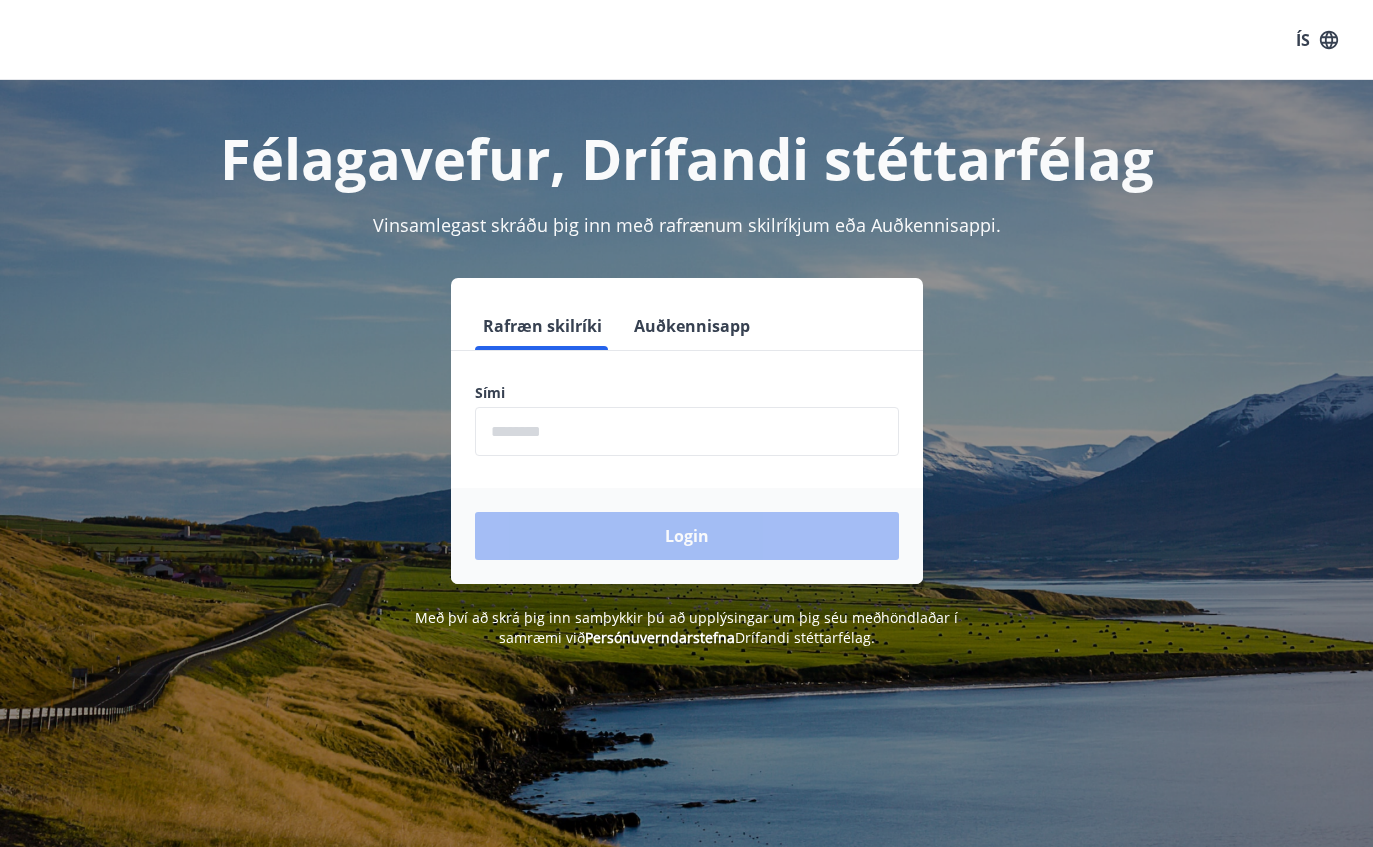 click at bounding box center (687, 431) 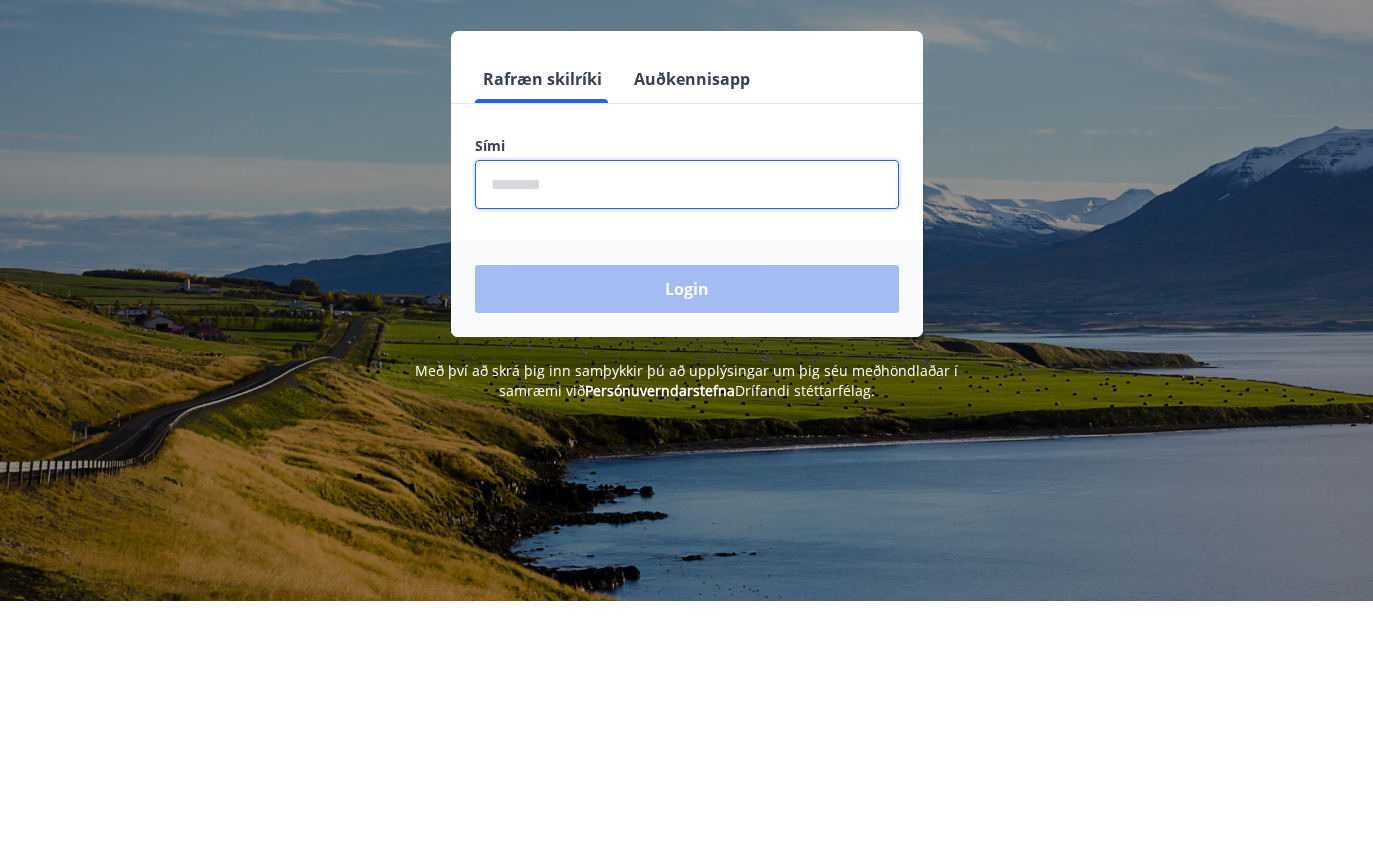 type on "********" 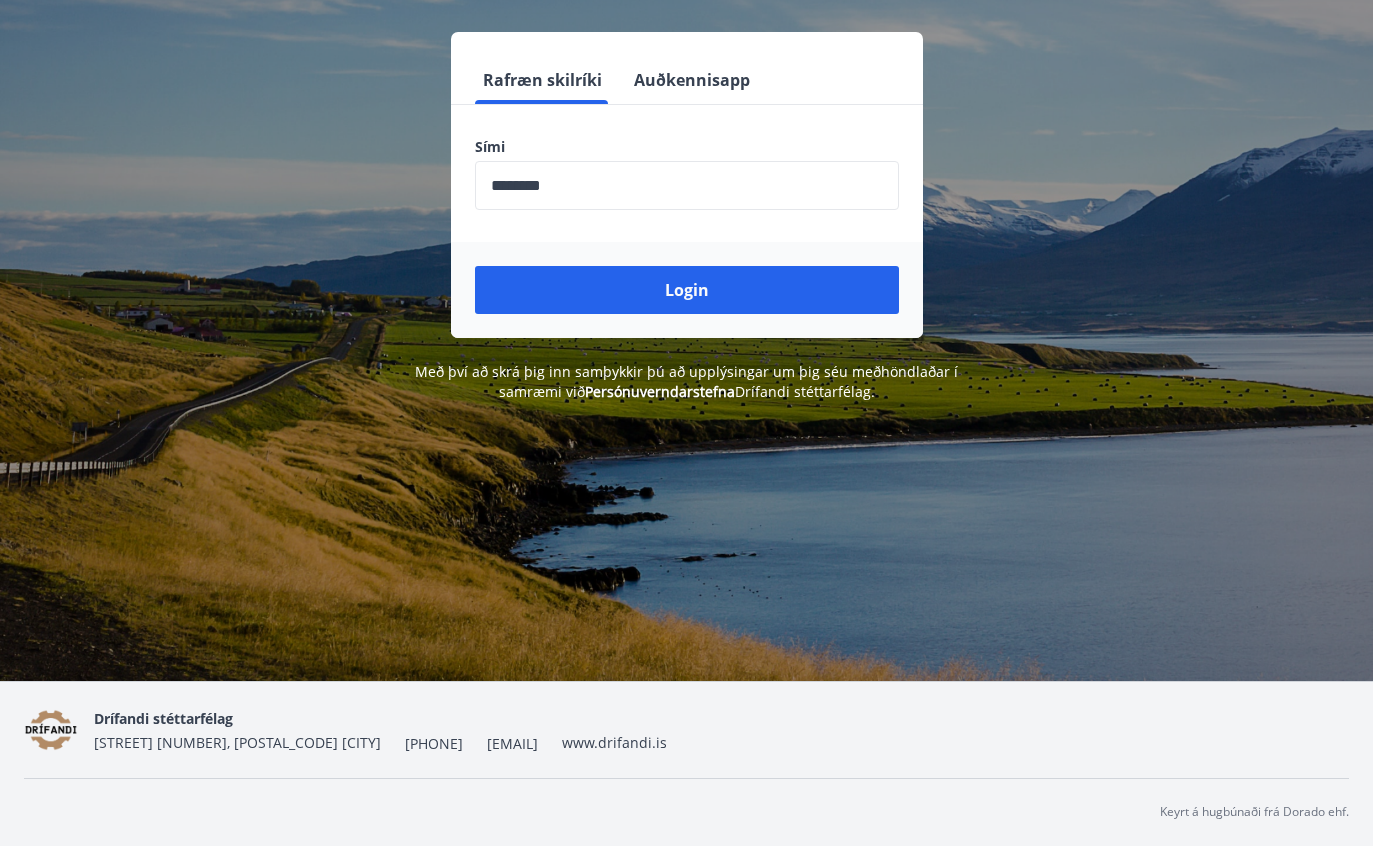 click on "Login" at bounding box center (687, 291) 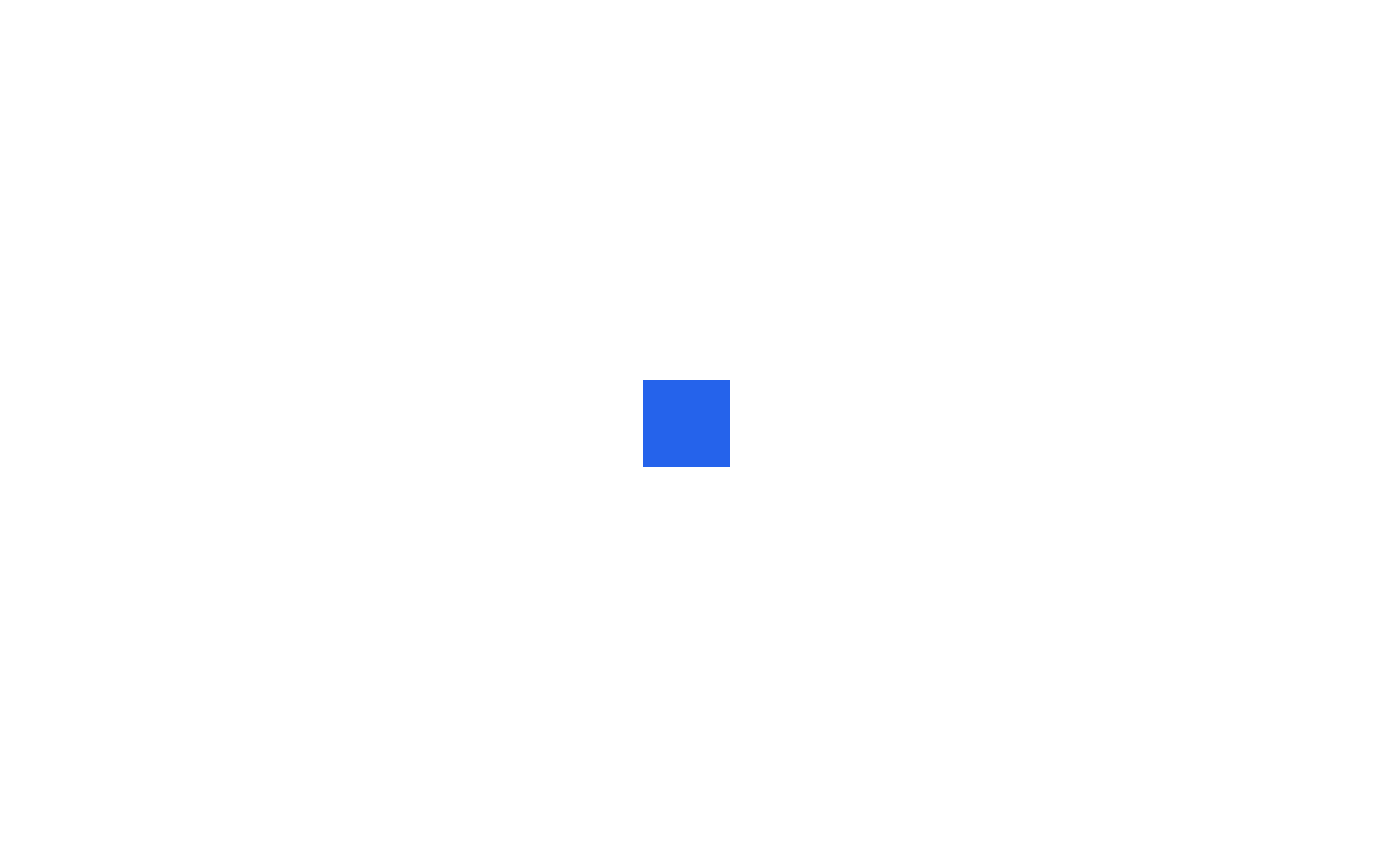 scroll, scrollTop: 0, scrollLeft: 0, axis: both 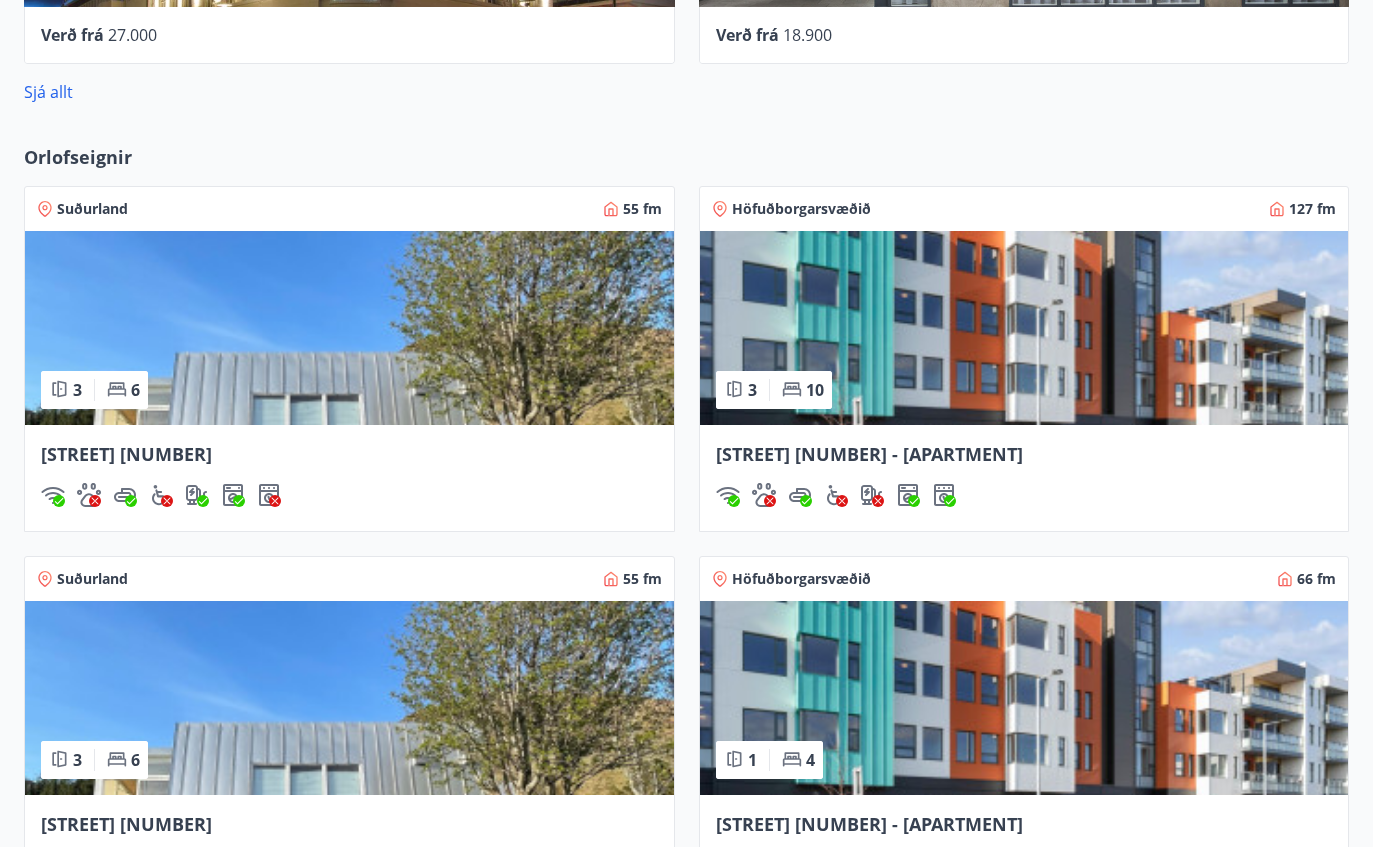 click at bounding box center (349, 328) 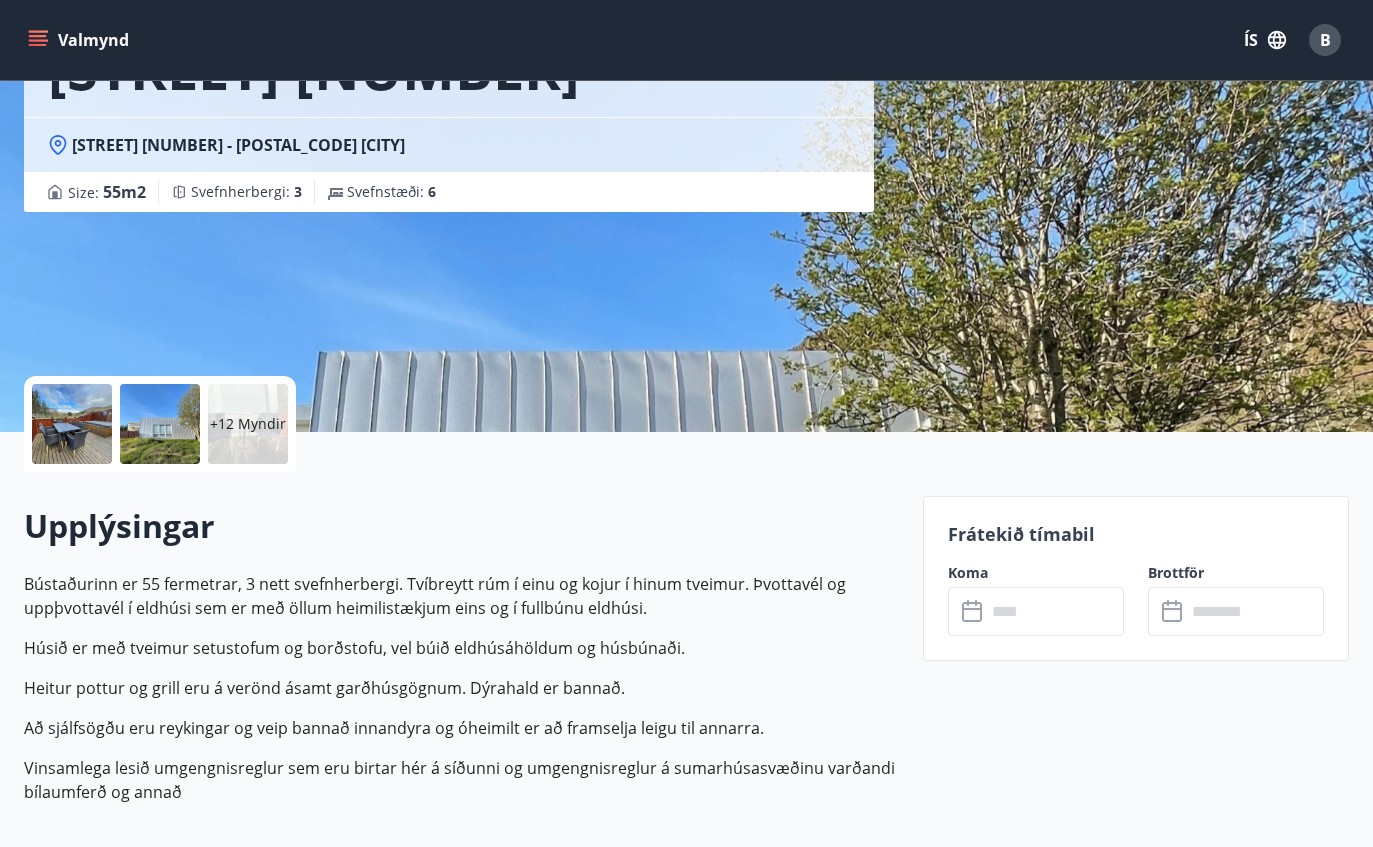 scroll, scrollTop: 171, scrollLeft: 0, axis: vertical 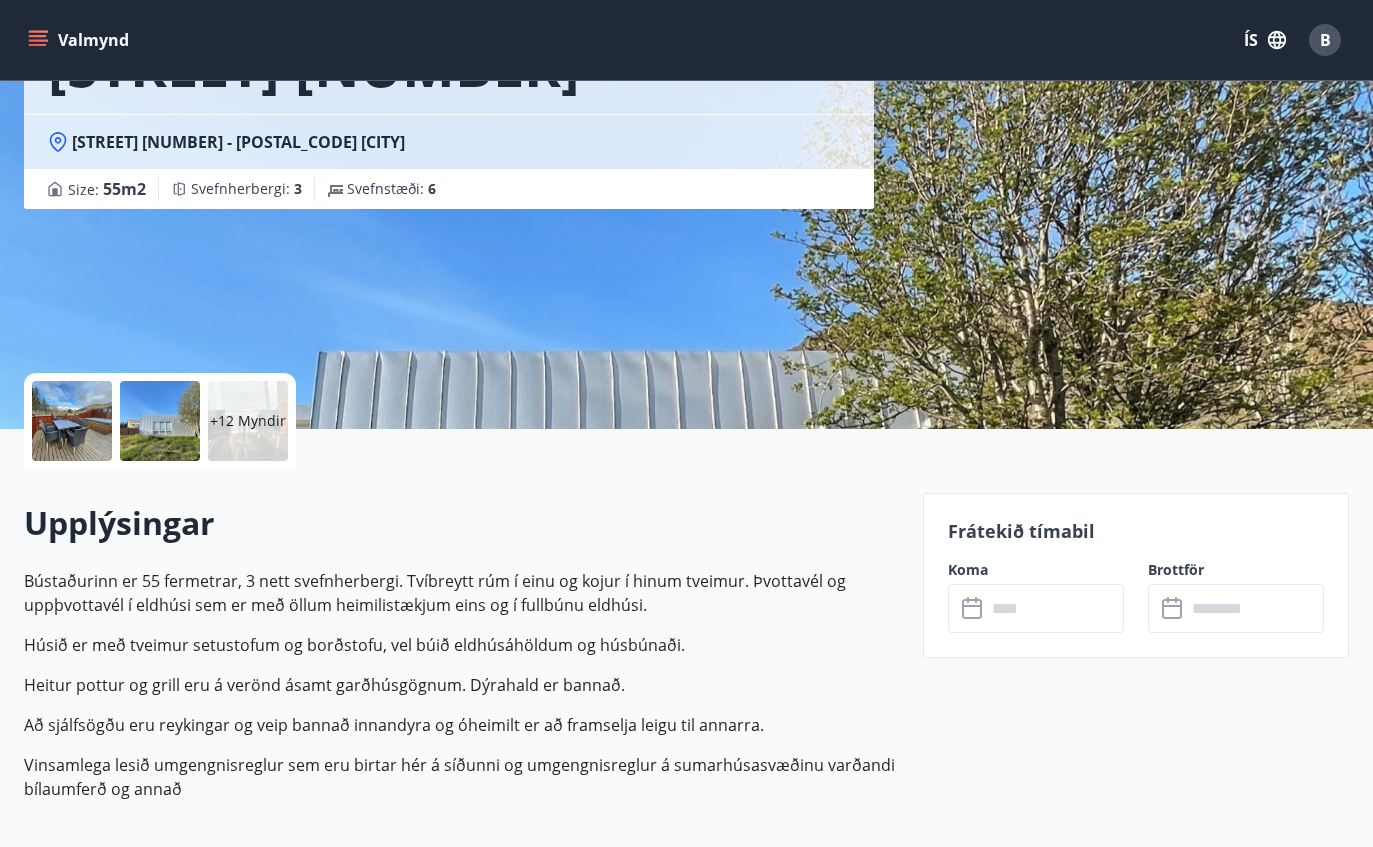 click at bounding box center [1055, 608] 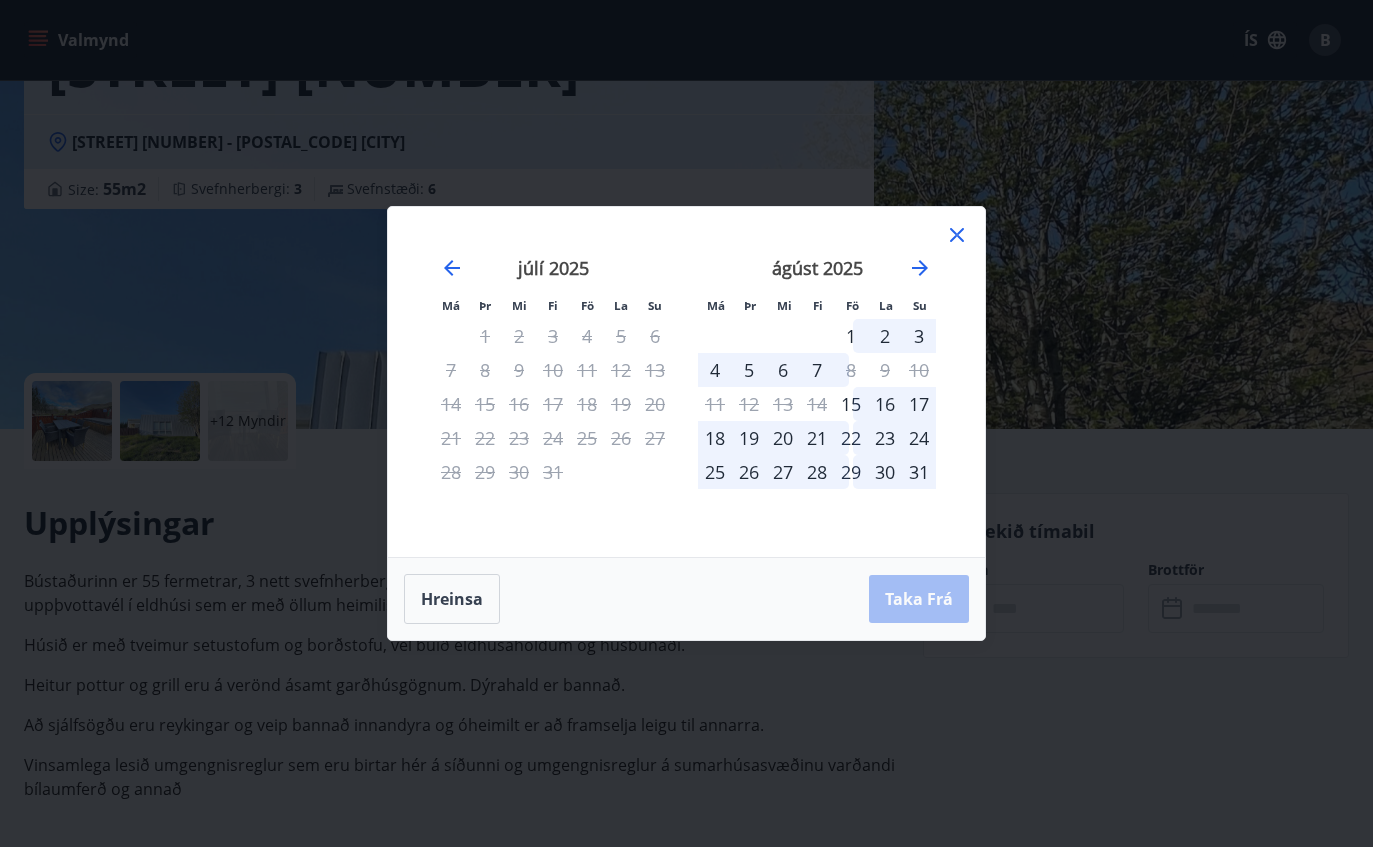 click 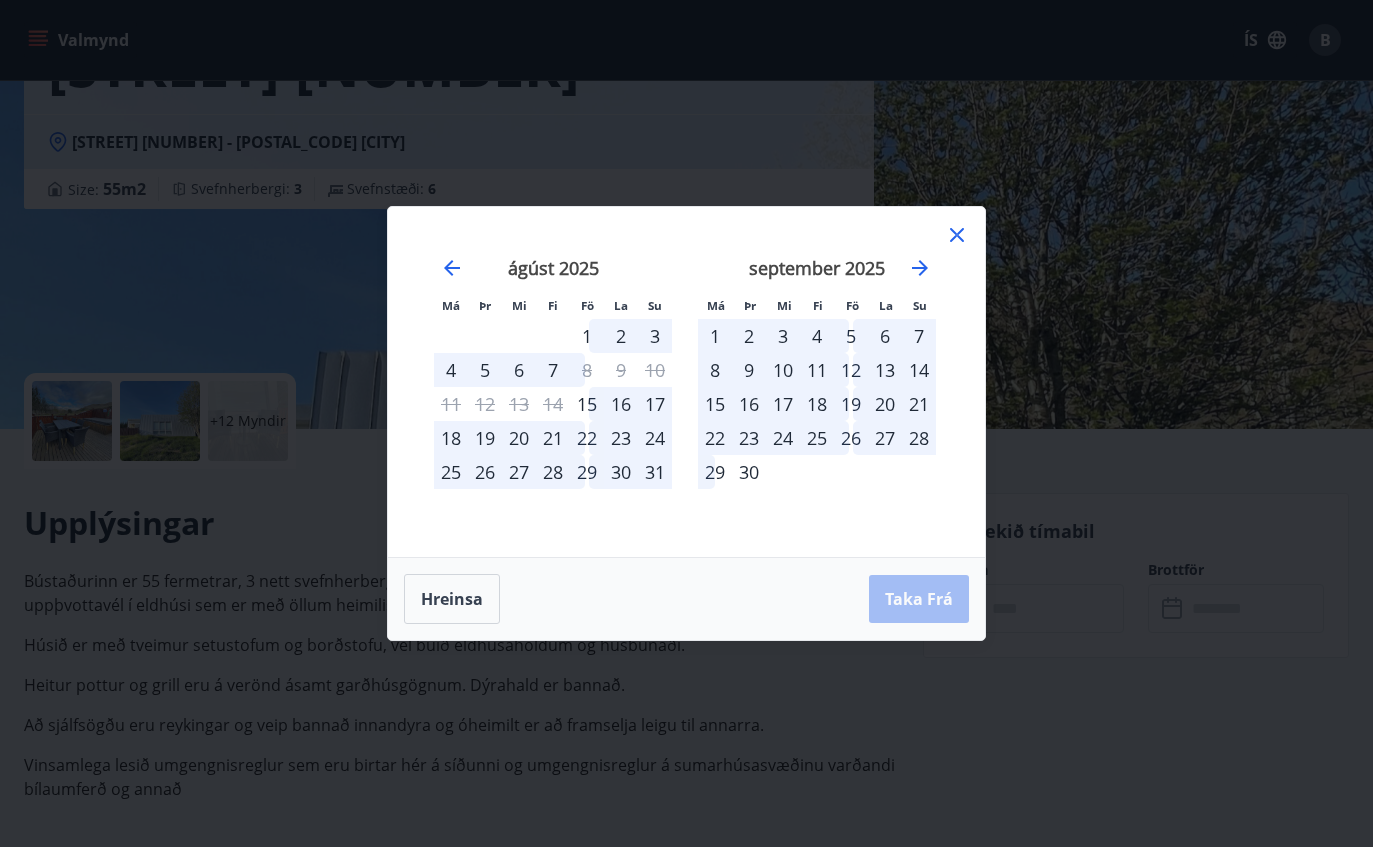 click on "20" at bounding box center (885, 404) 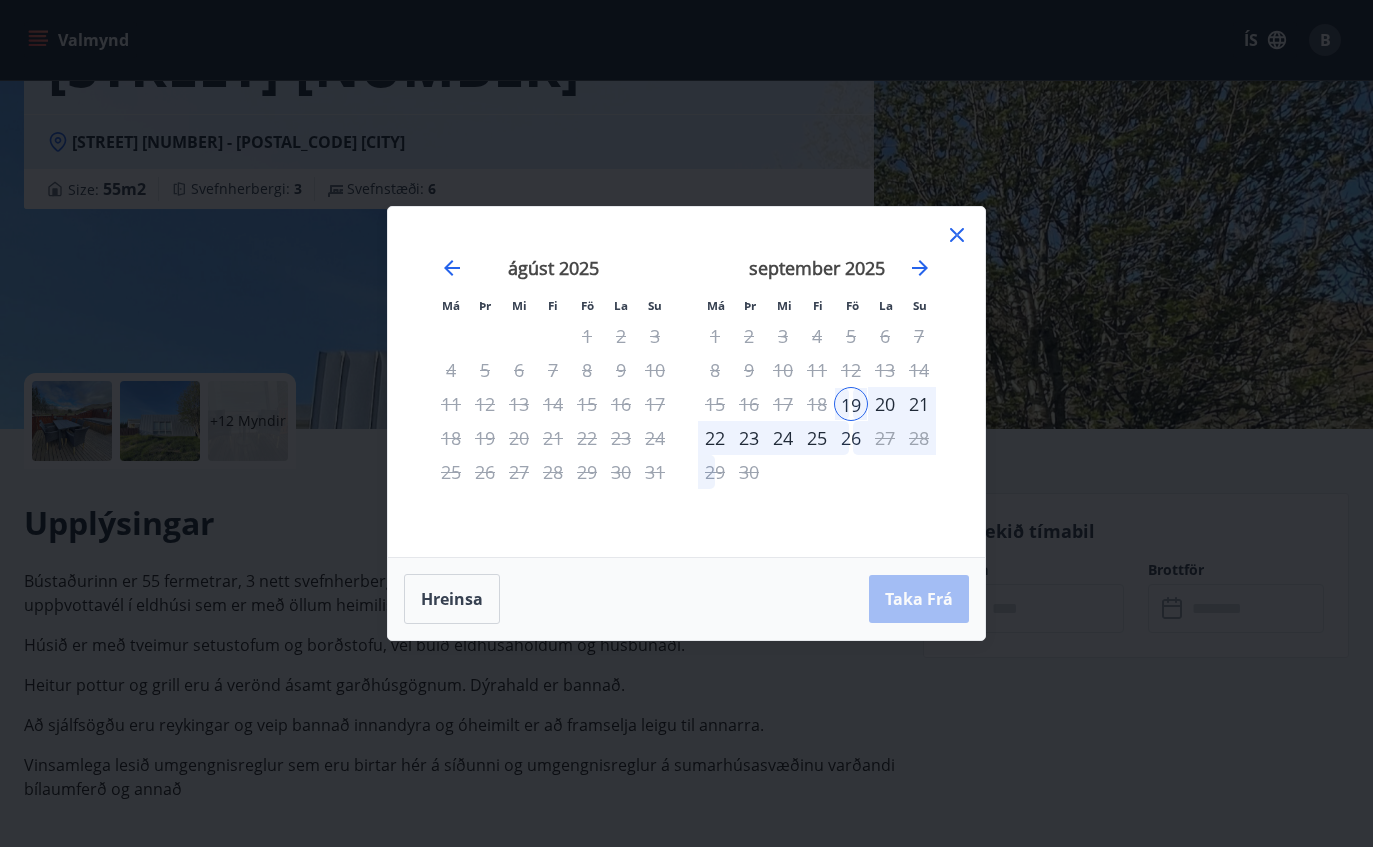 click on "22" at bounding box center [715, 438] 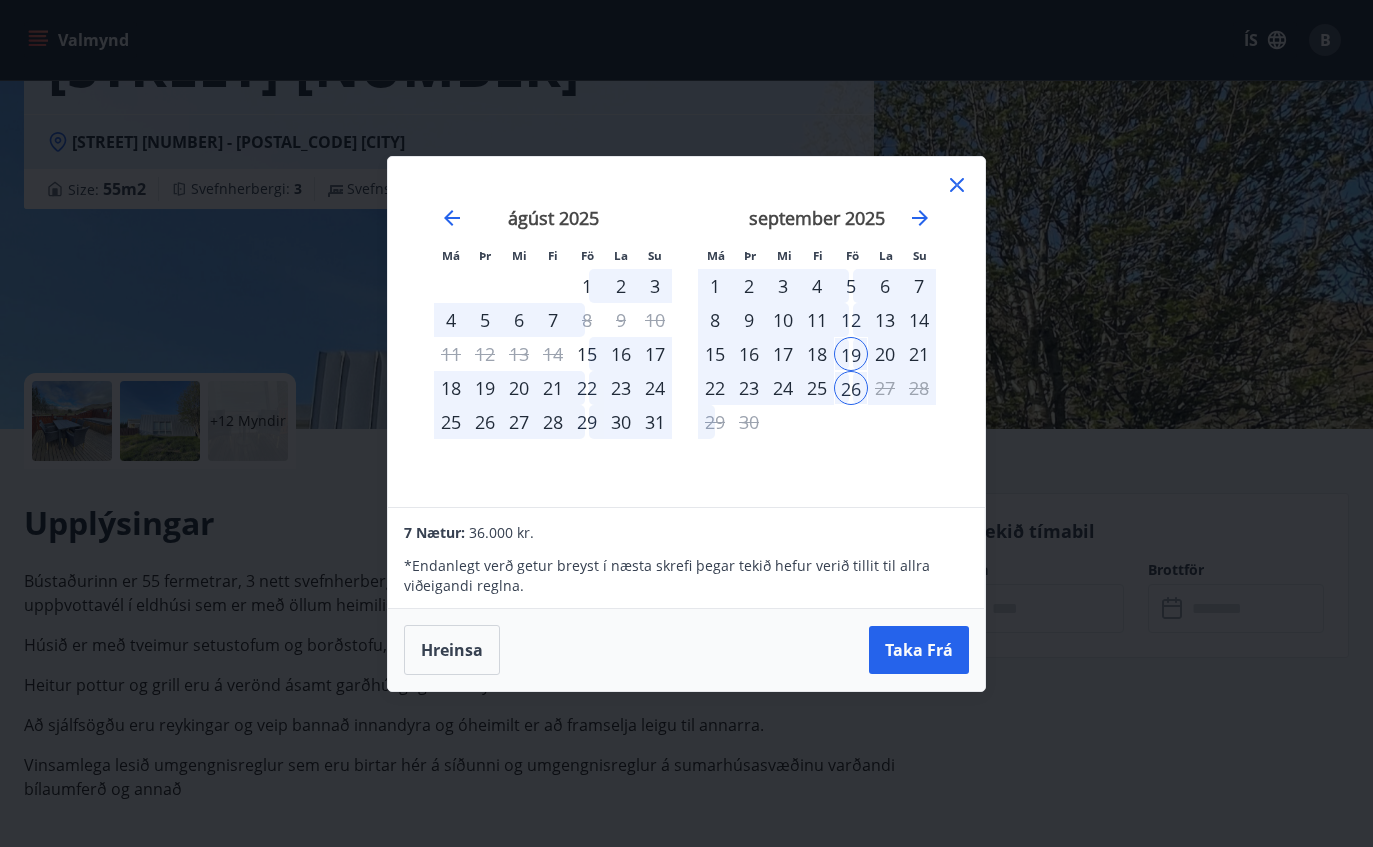 click on "Taka Frá" at bounding box center (919, 650) 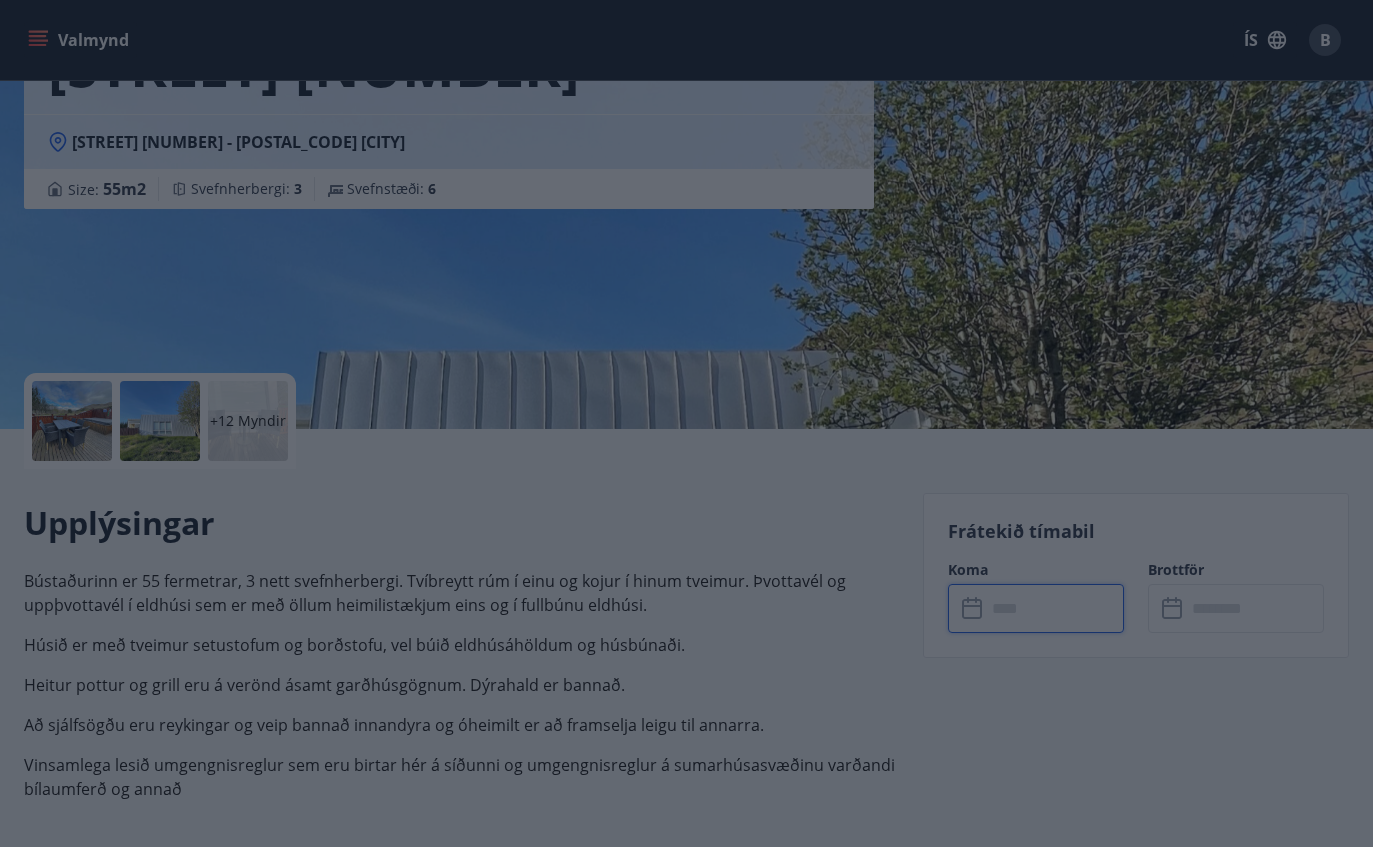 type on "******" 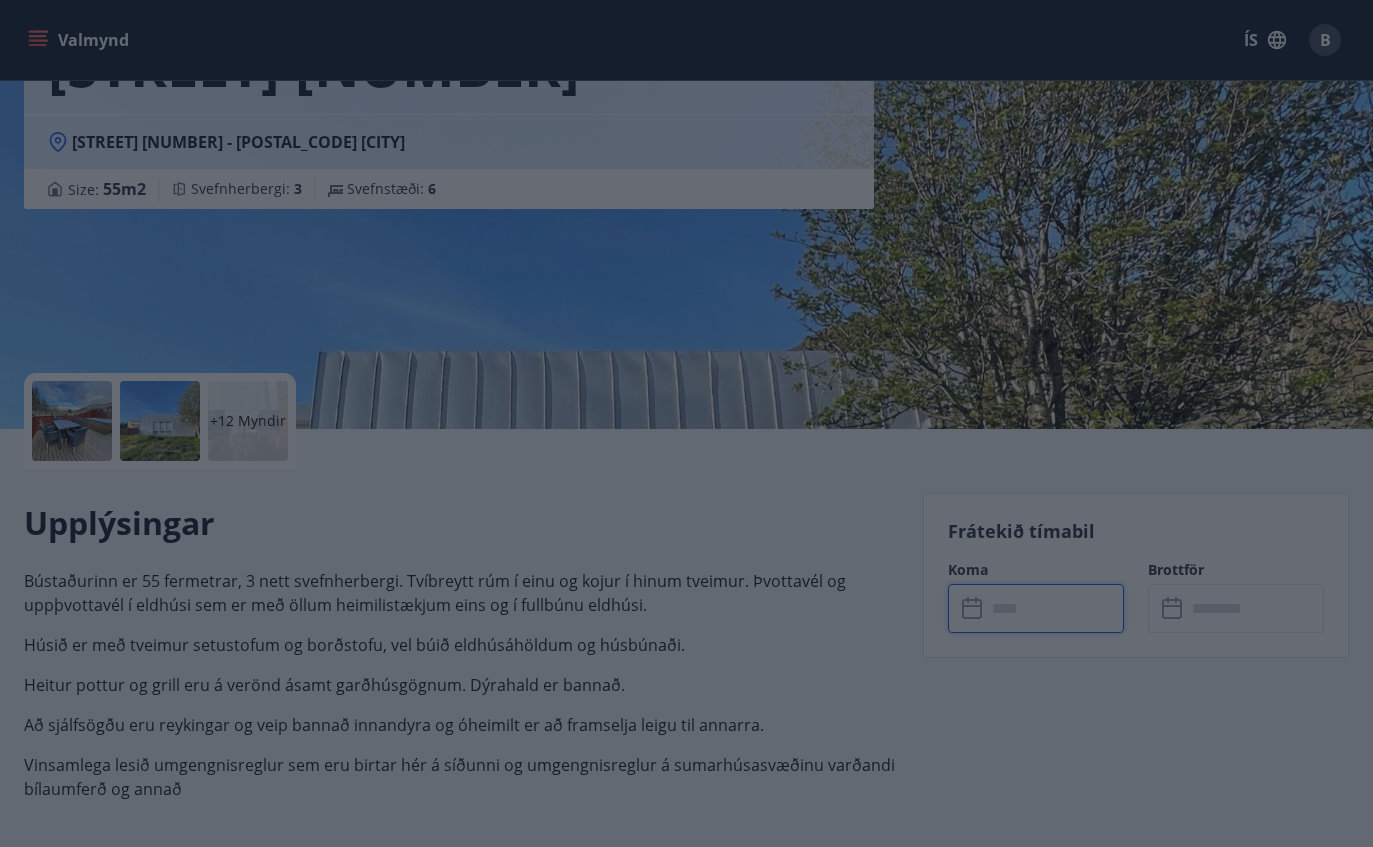type on "******" 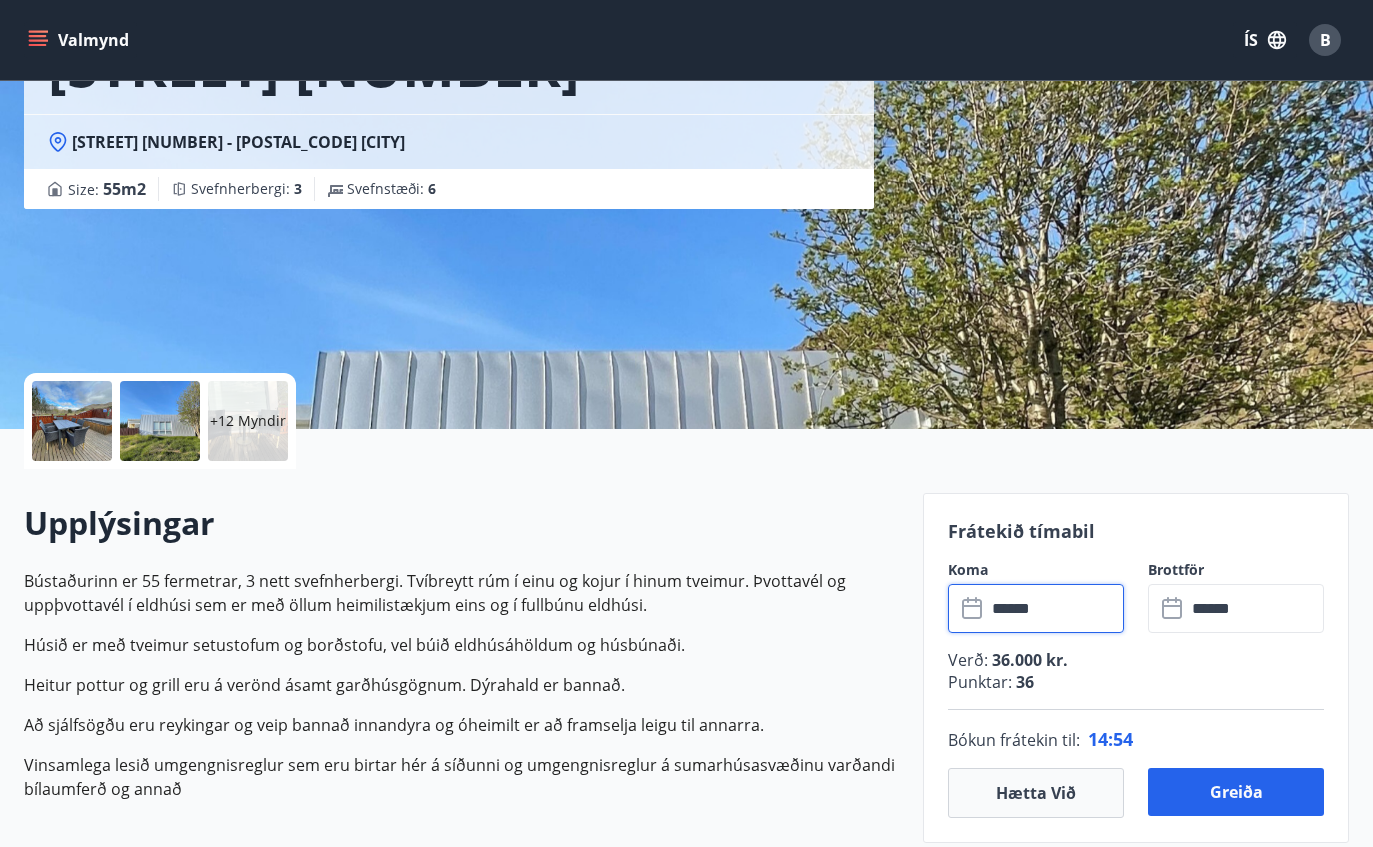 click at bounding box center (72, 421) 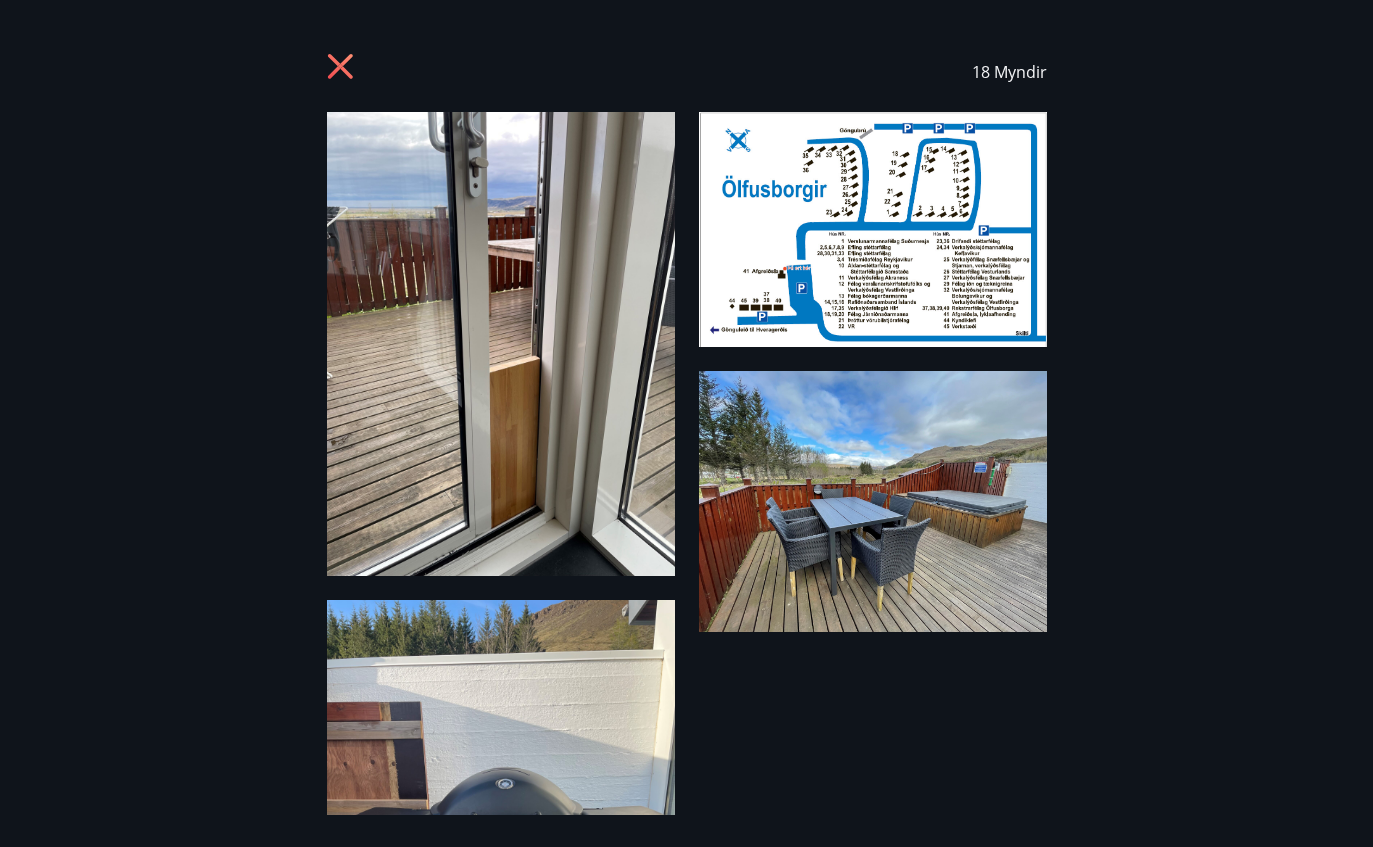 scroll, scrollTop: 0, scrollLeft: 0, axis: both 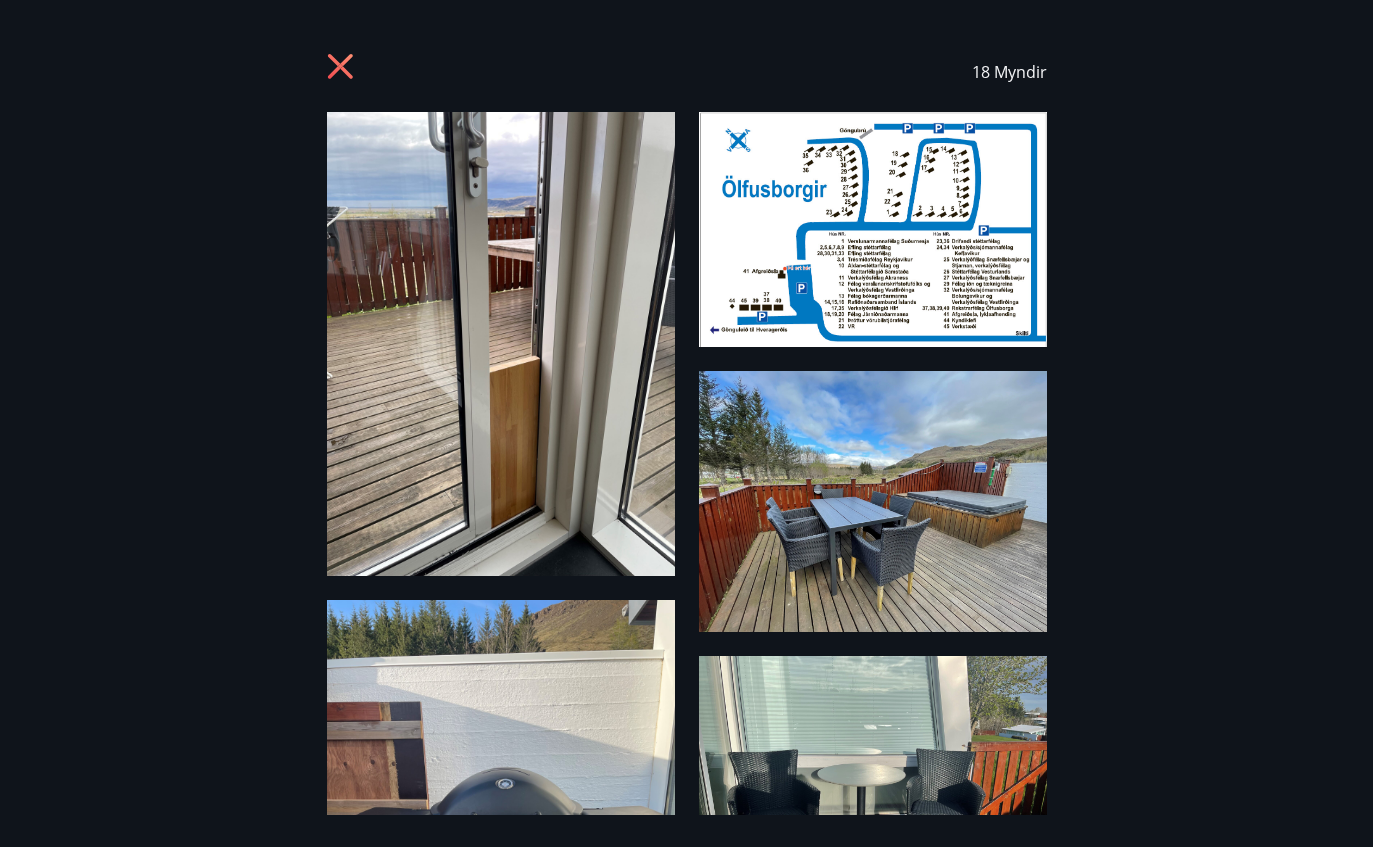 click 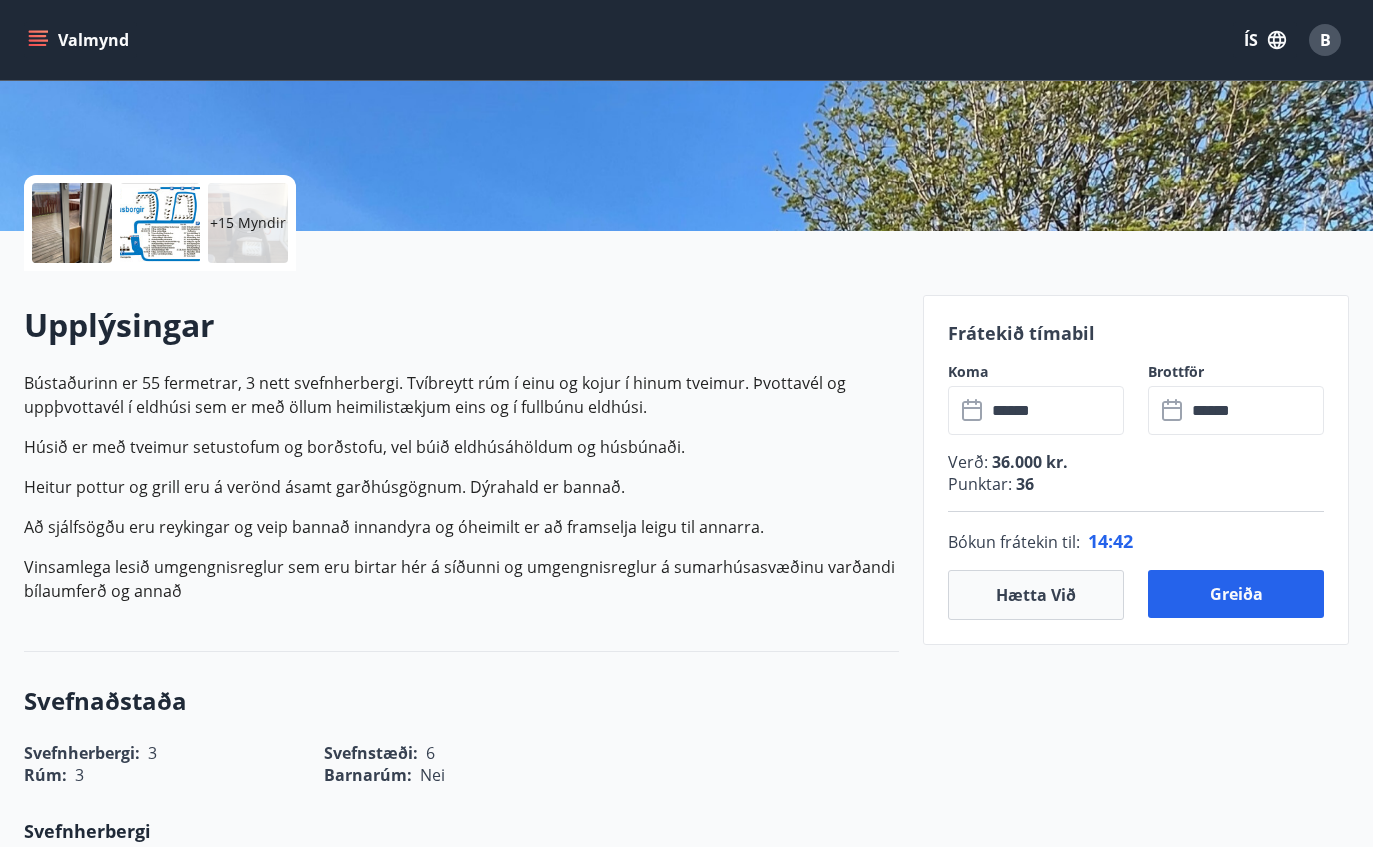 scroll, scrollTop: 374, scrollLeft: 0, axis: vertical 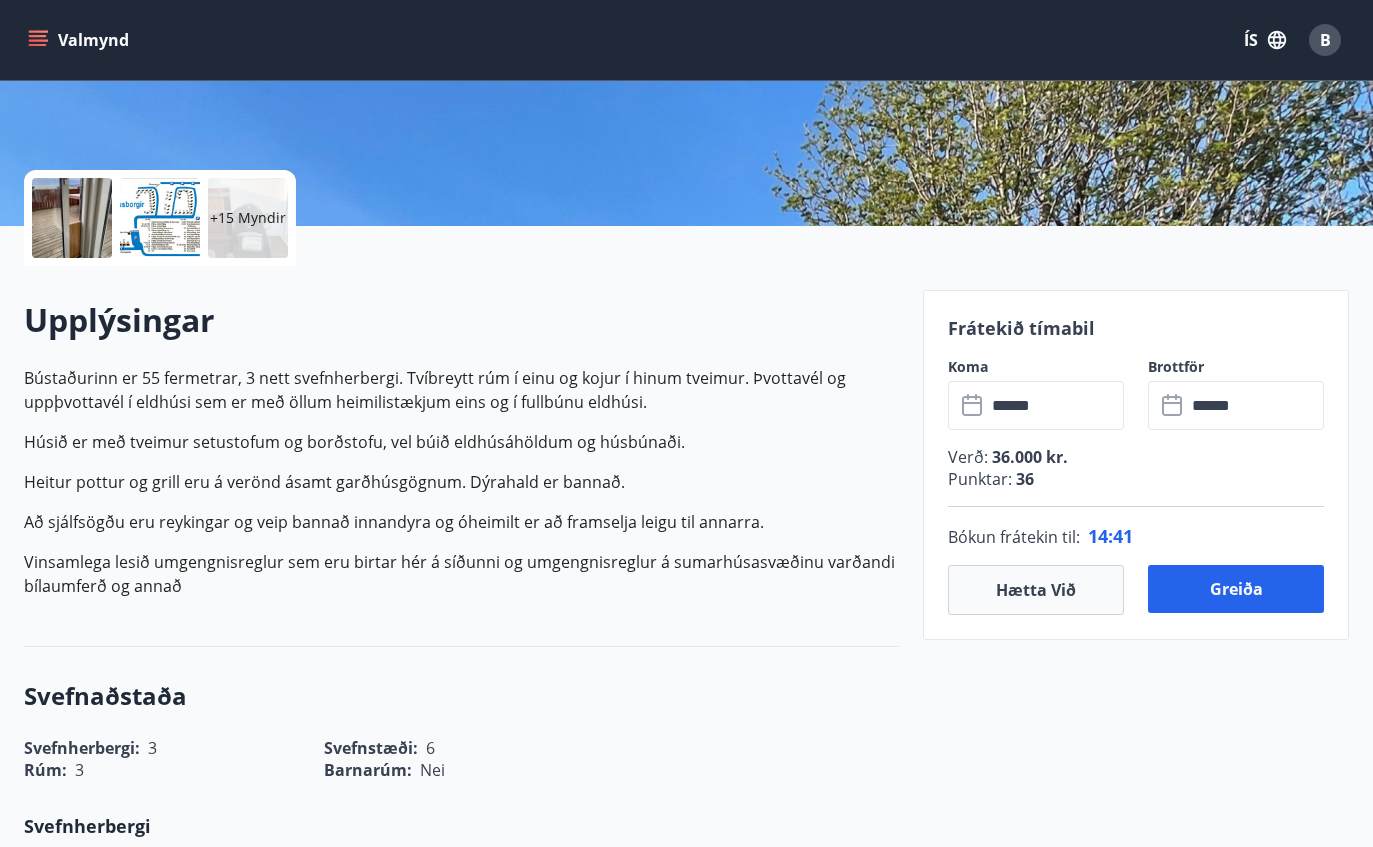 click on "Hætta við" at bounding box center (1036, 590) 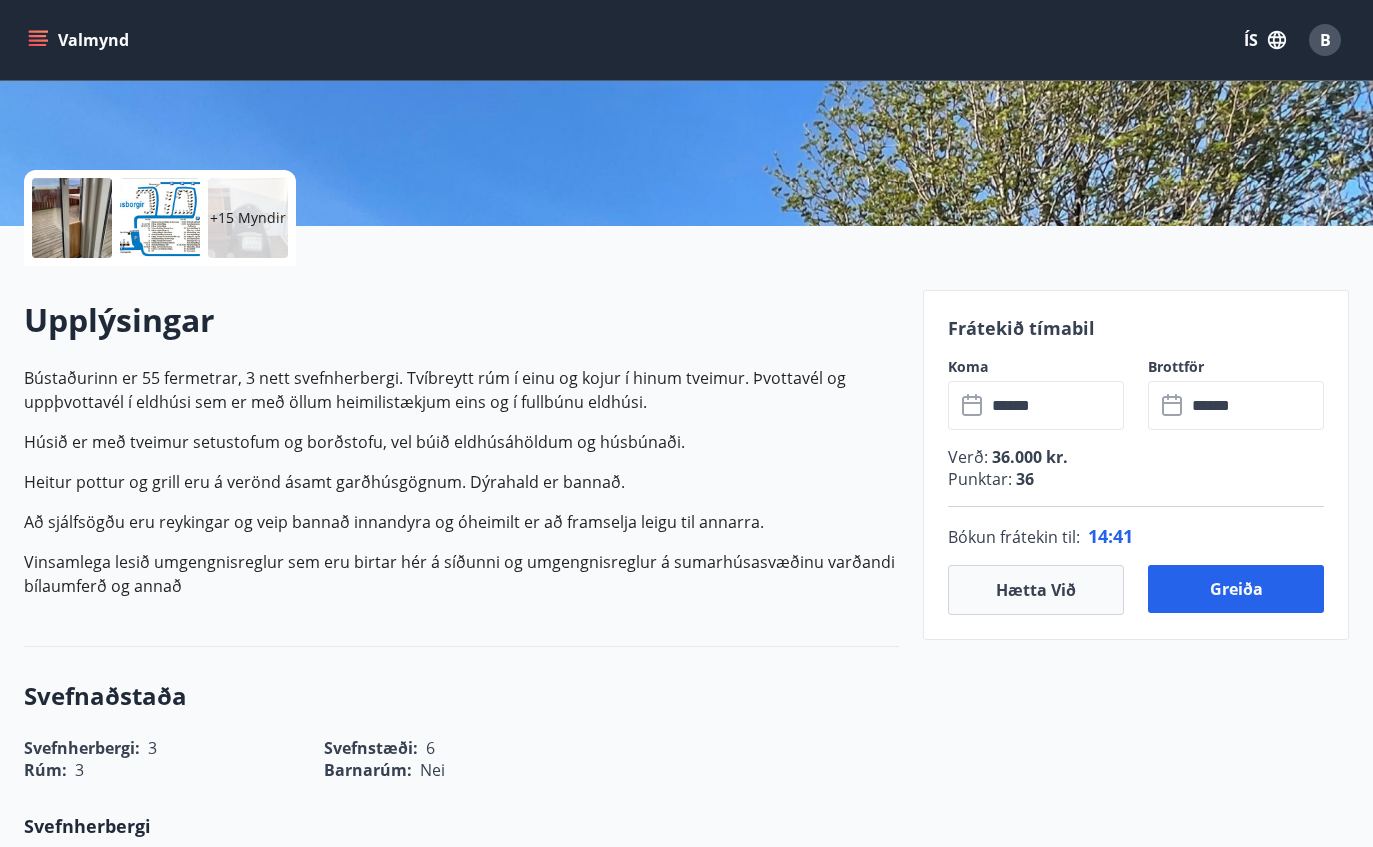 type 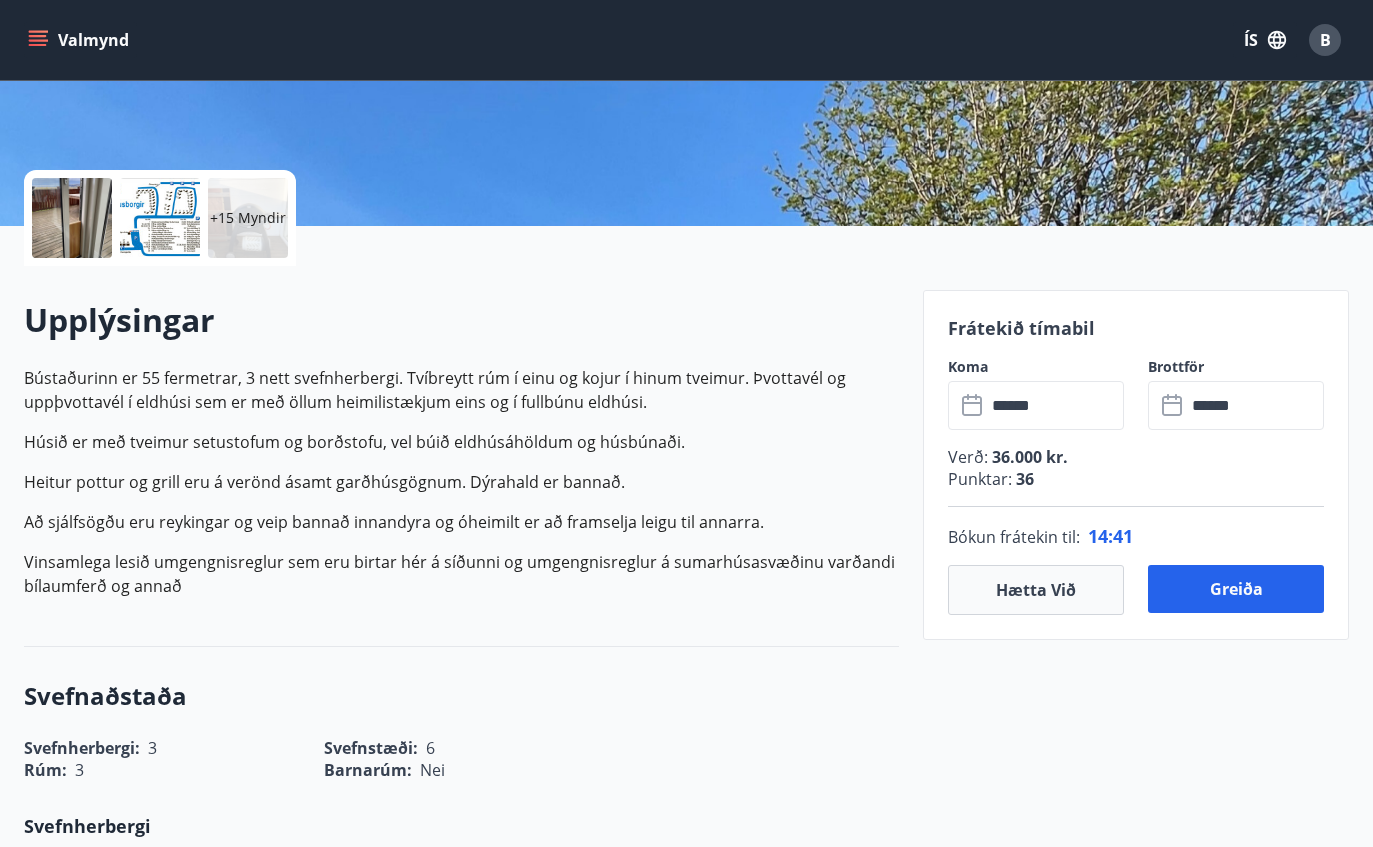 type 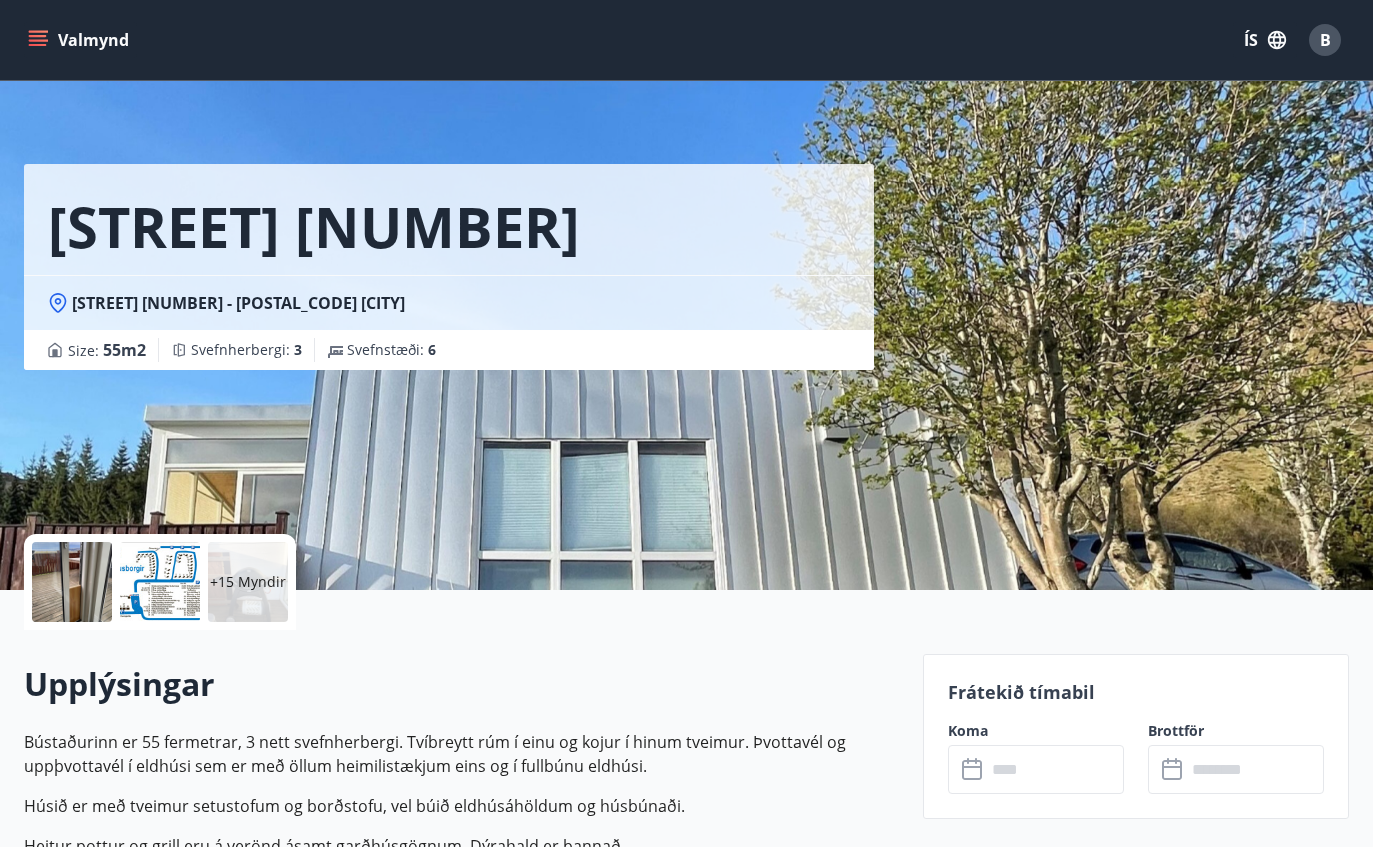 scroll, scrollTop: 0, scrollLeft: 0, axis: both 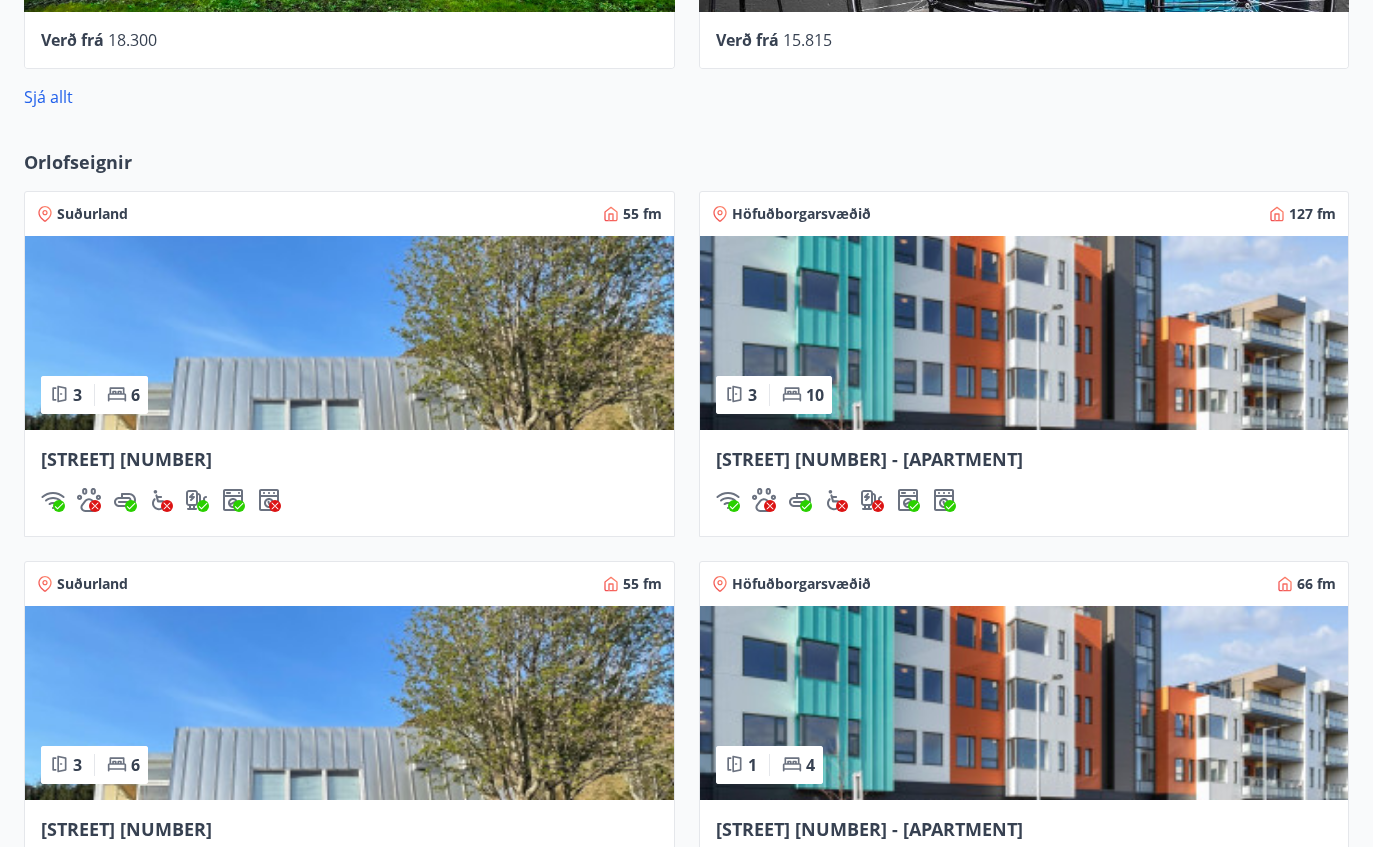 click at bounding box center (1024, 333) 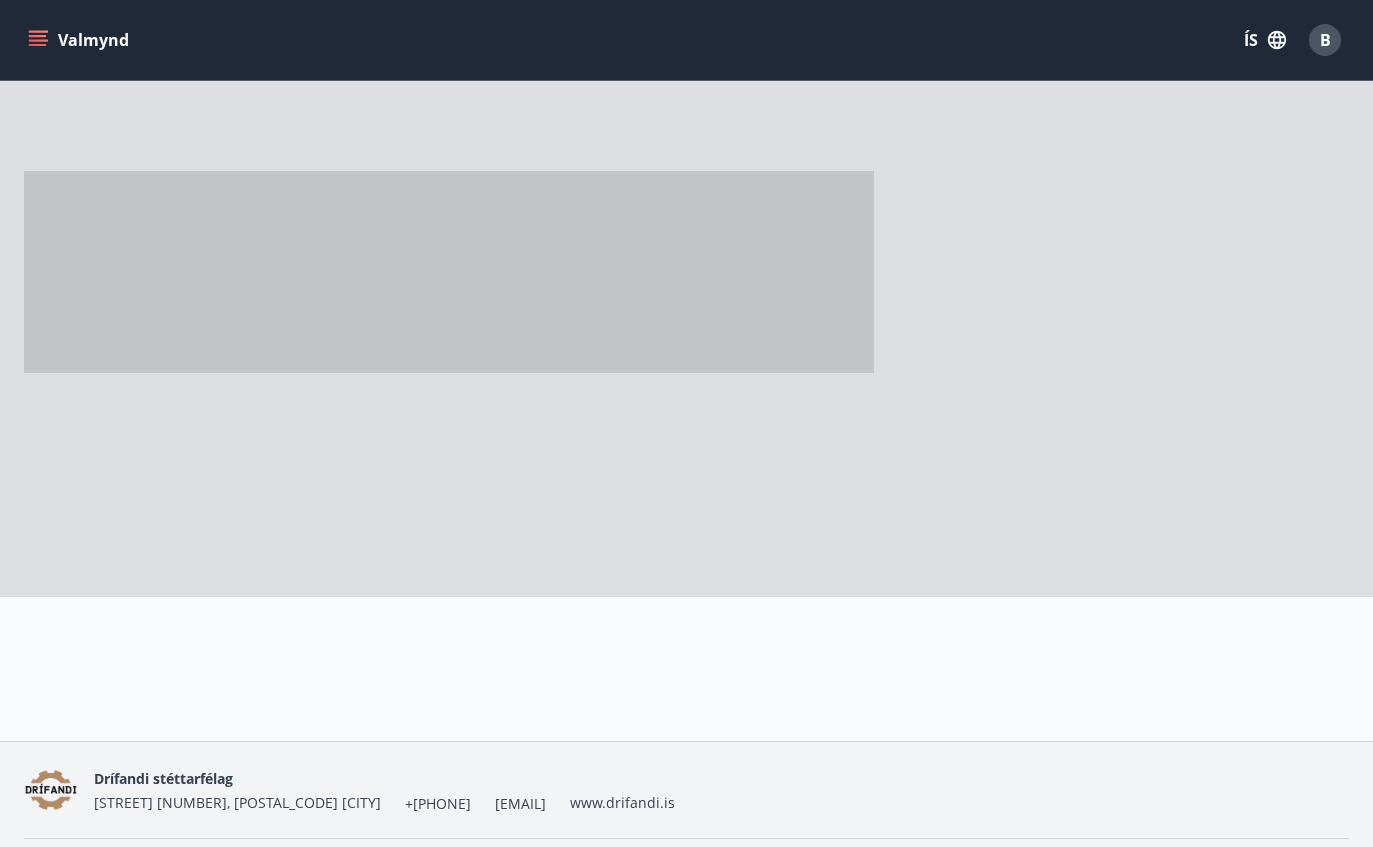 scroll, scrollTop: 0, scrollLeft: 0, axis: both 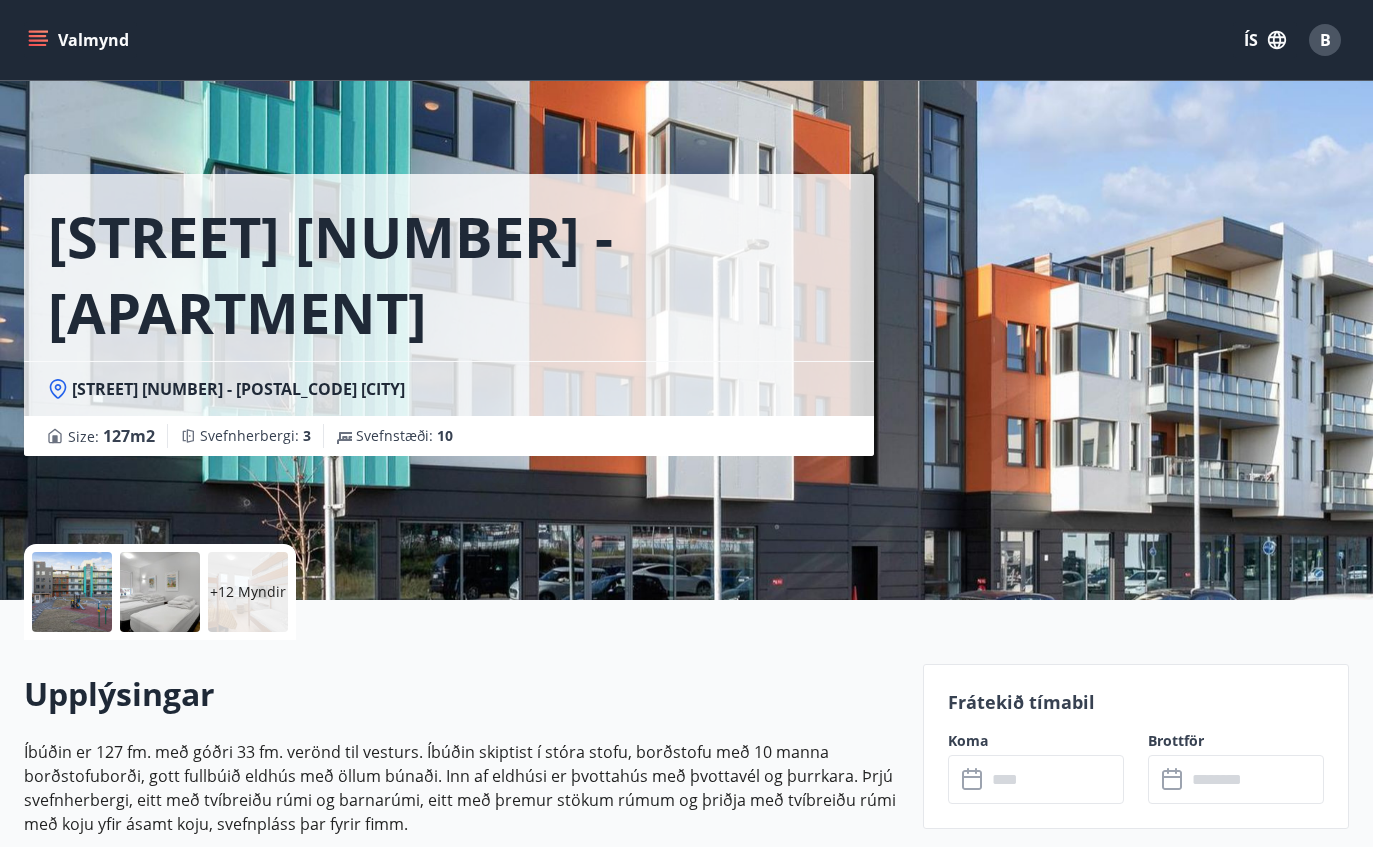 click at bounding box center (160, 592) 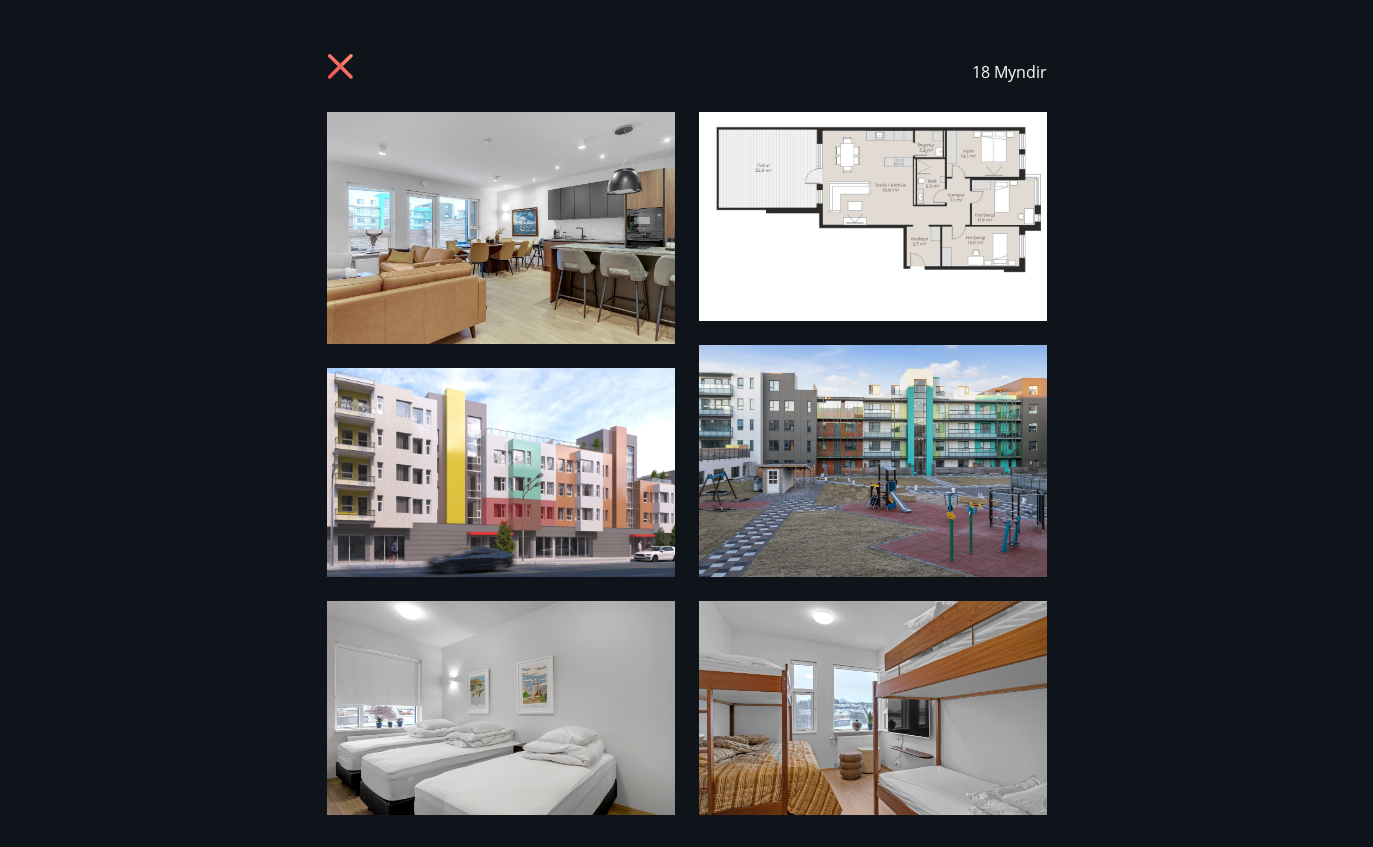 click 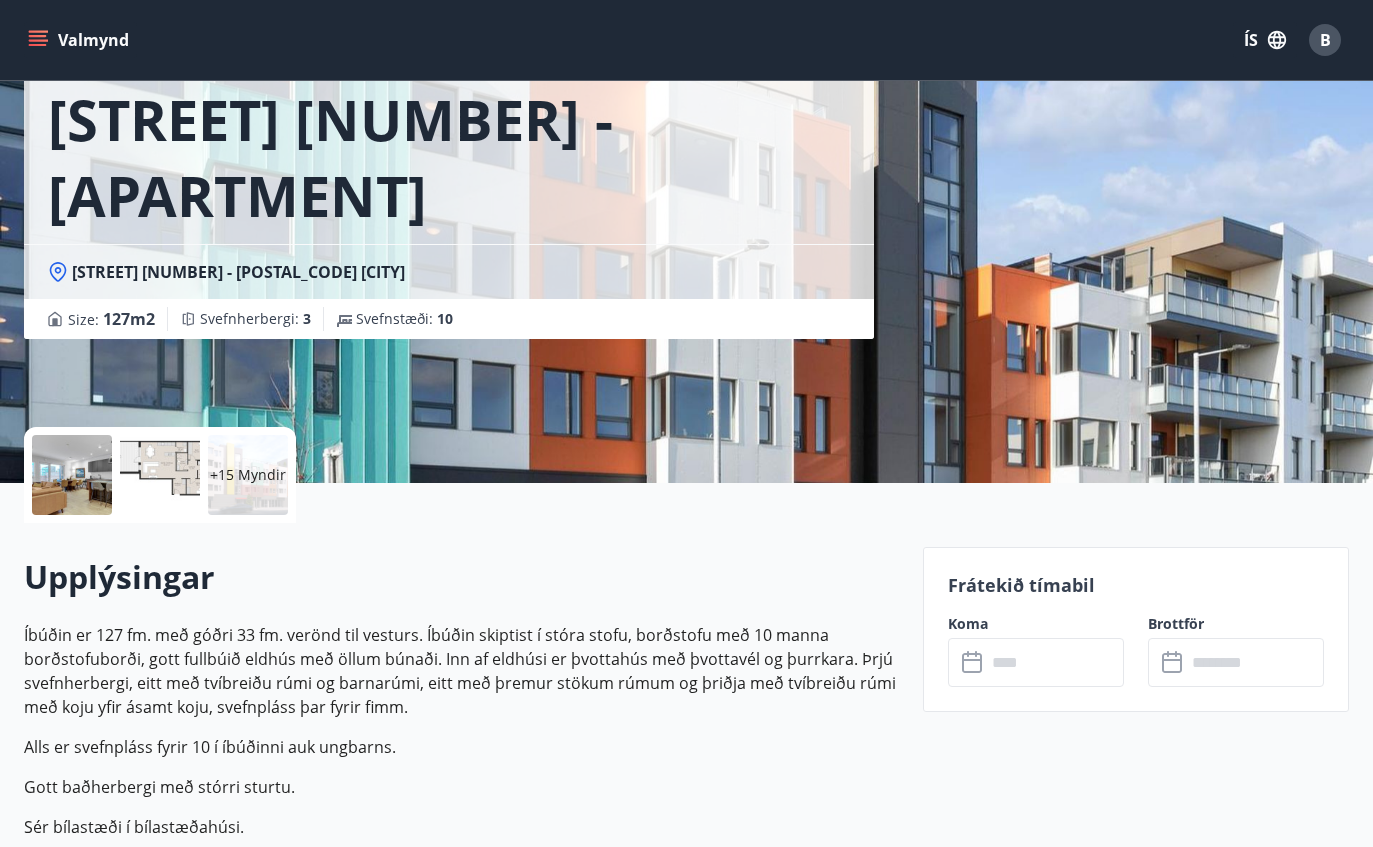 scroll, scrollTop: 0, scrollLeft: 0, axis: both 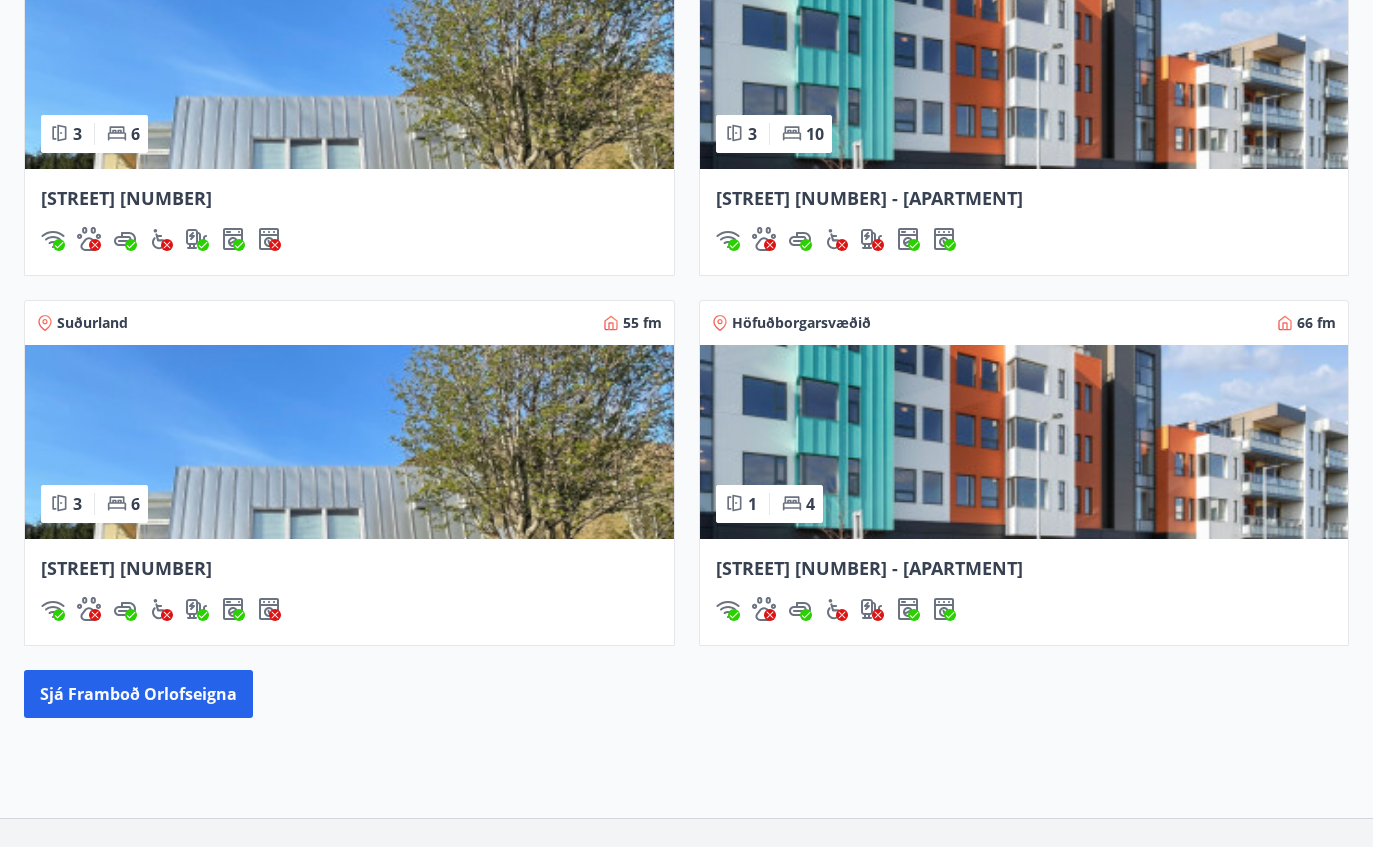 click at bounding box center [1024, 442] 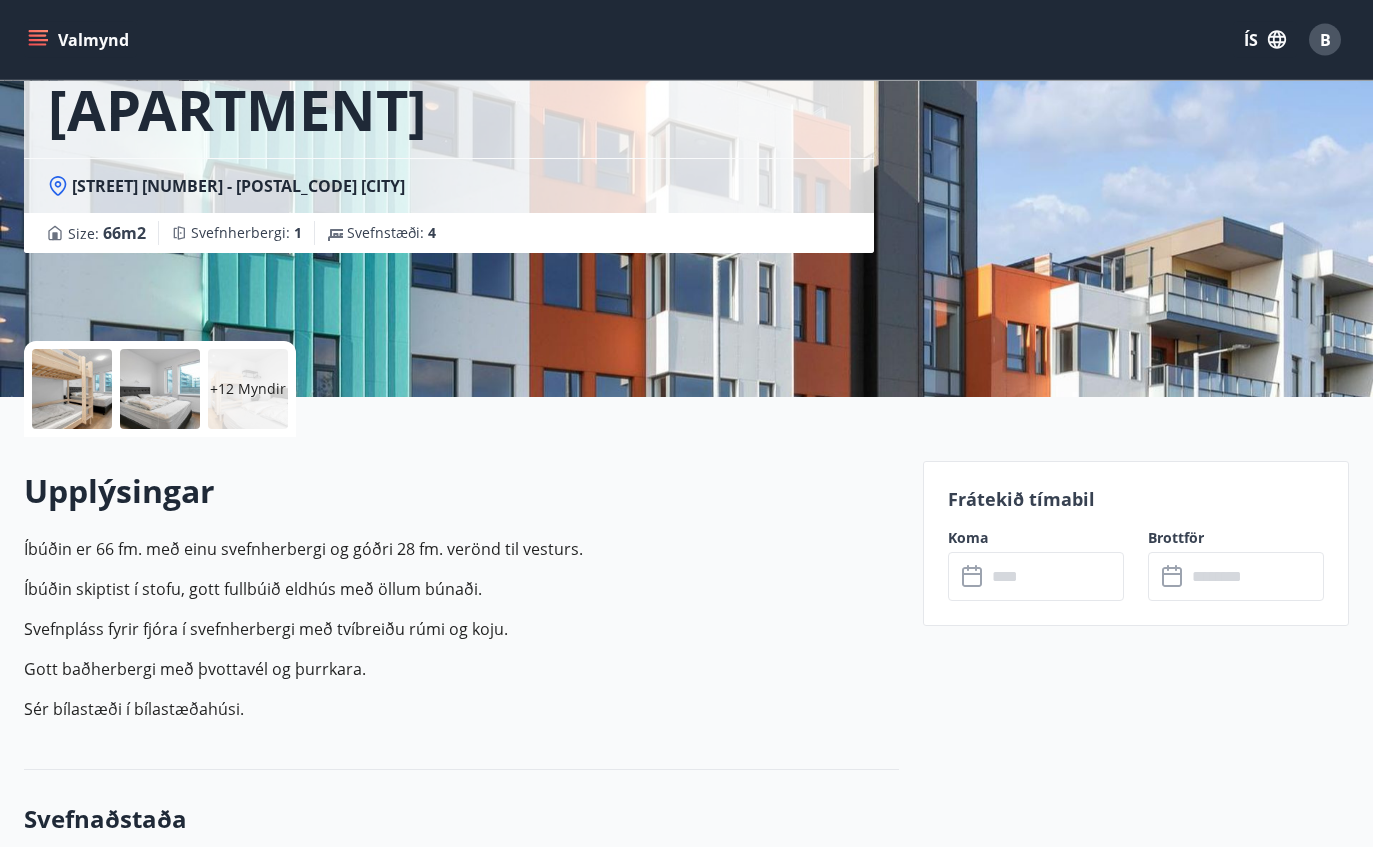 scroll, scrollTop: 204, scrollLeft: 0, axis: vertical 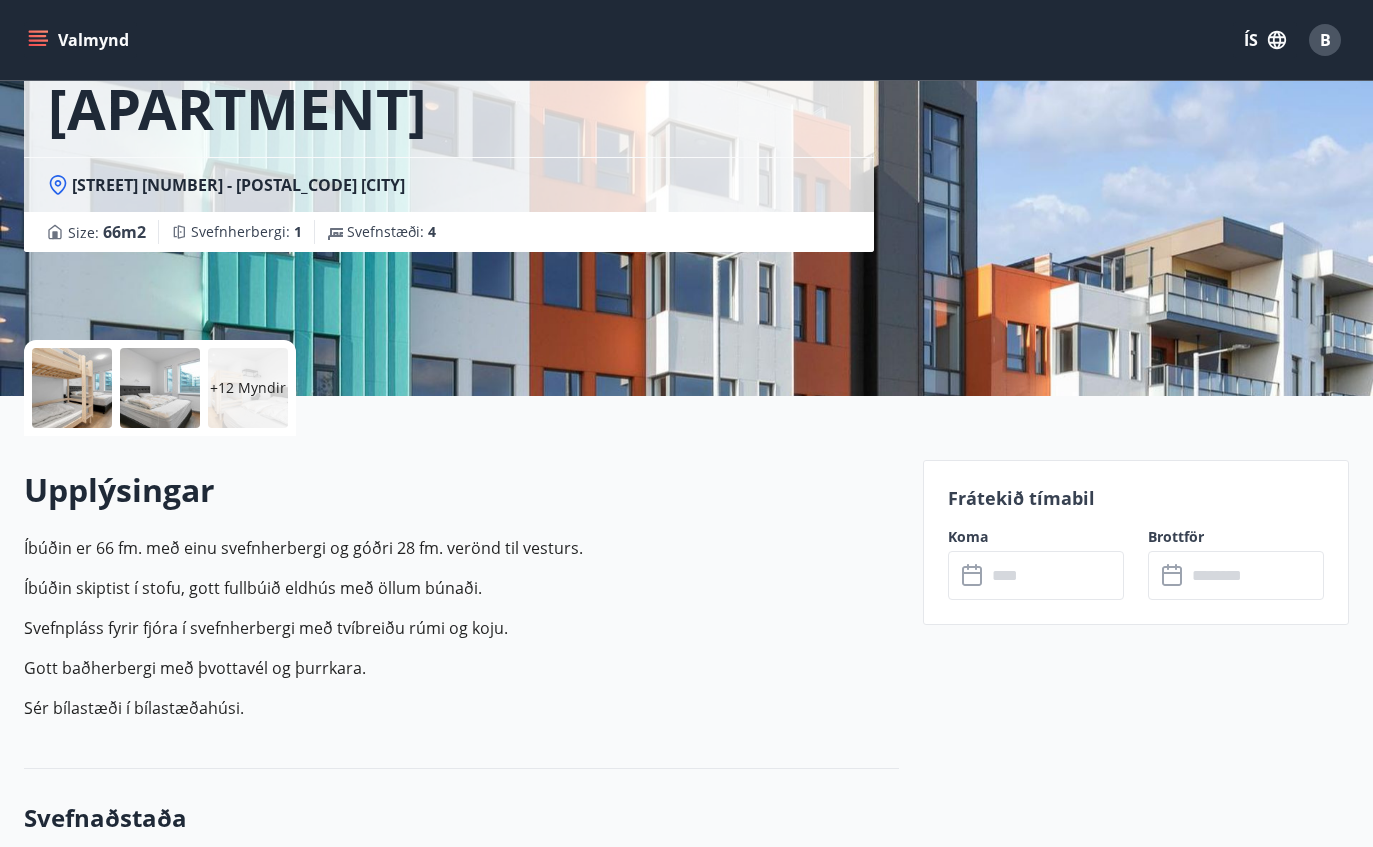 click at bounding box center [1055, 575] 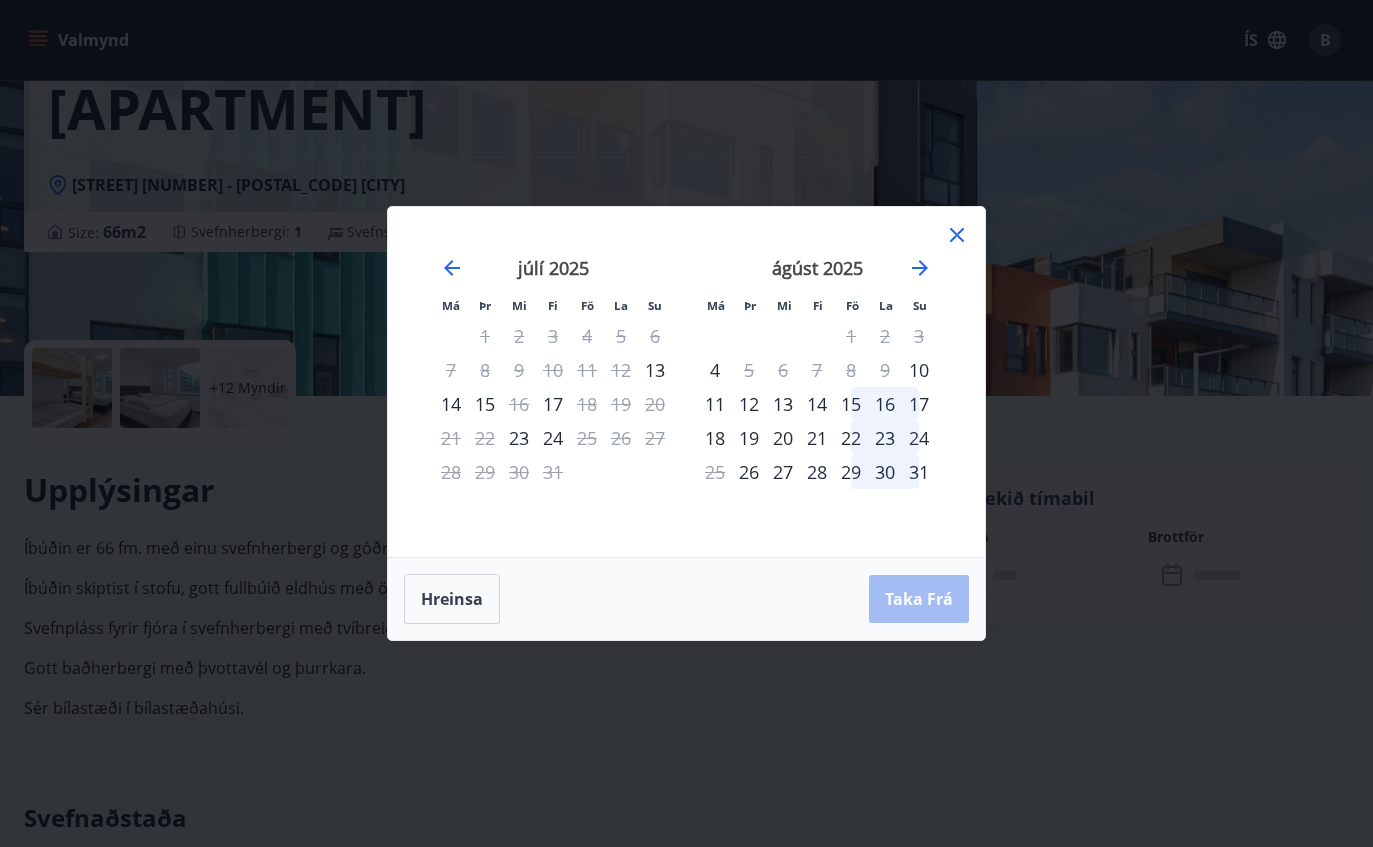 click 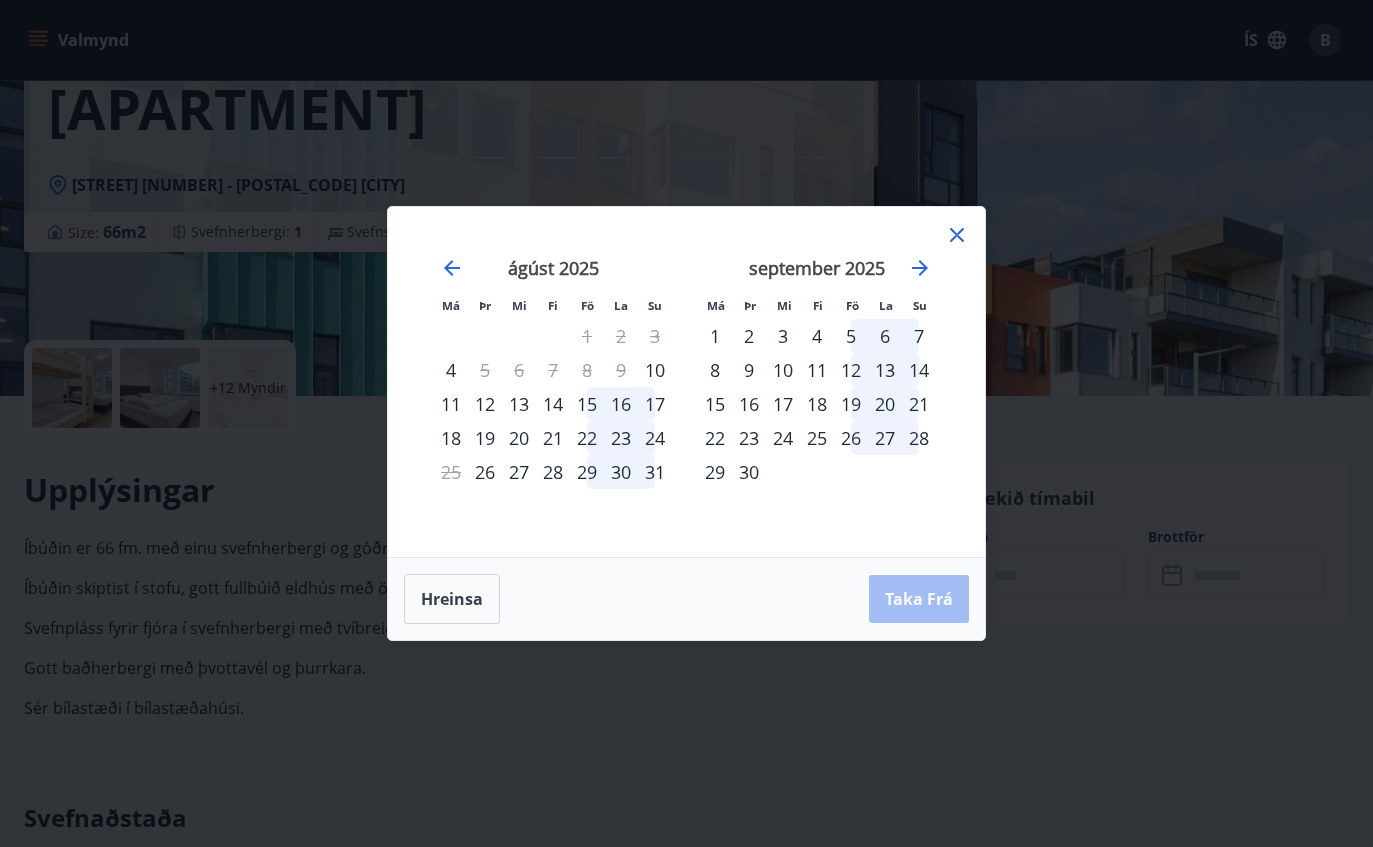 click on "20" at bounding box center (885, 404) 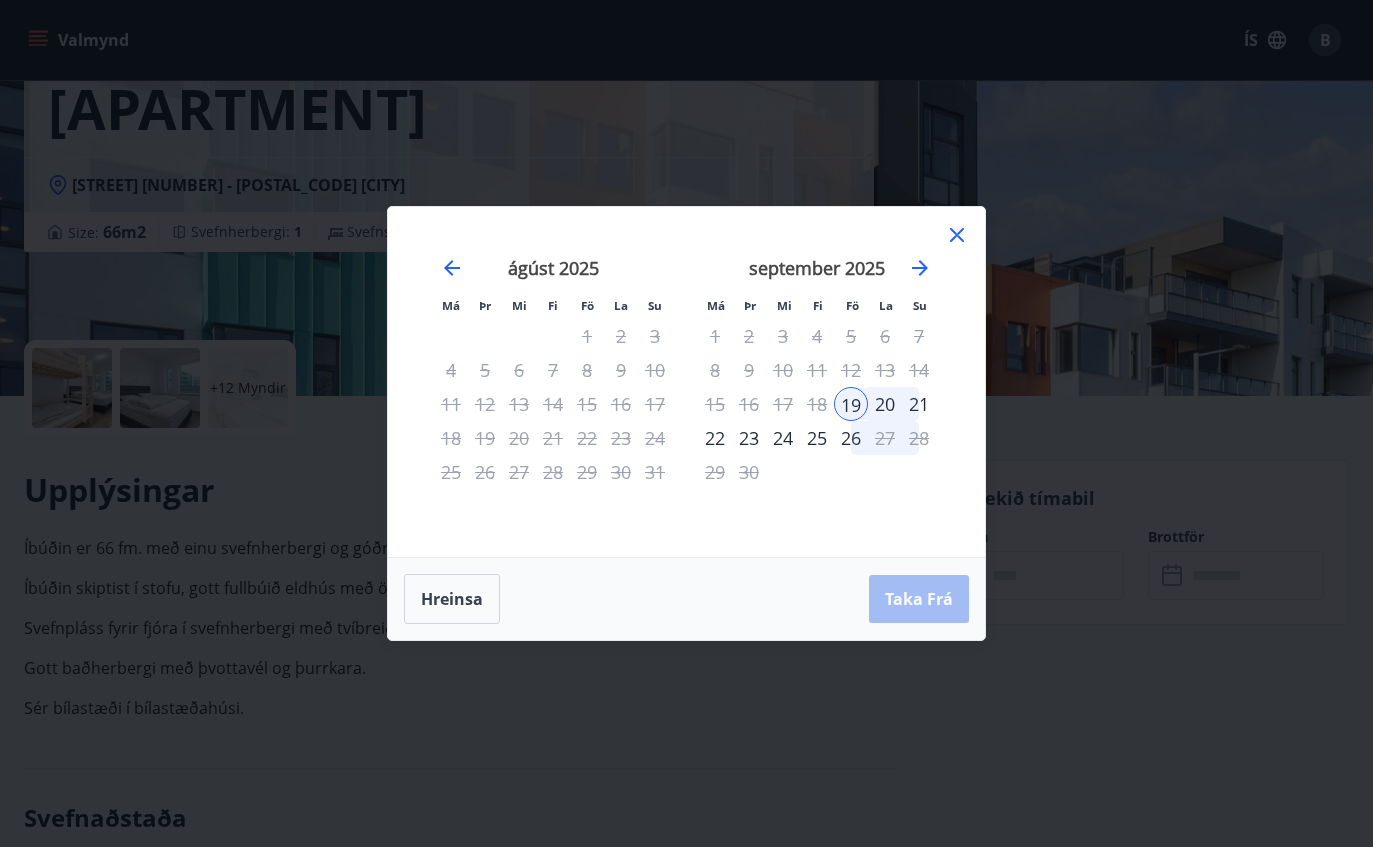 click on "22" at bounding box center [715, 438] 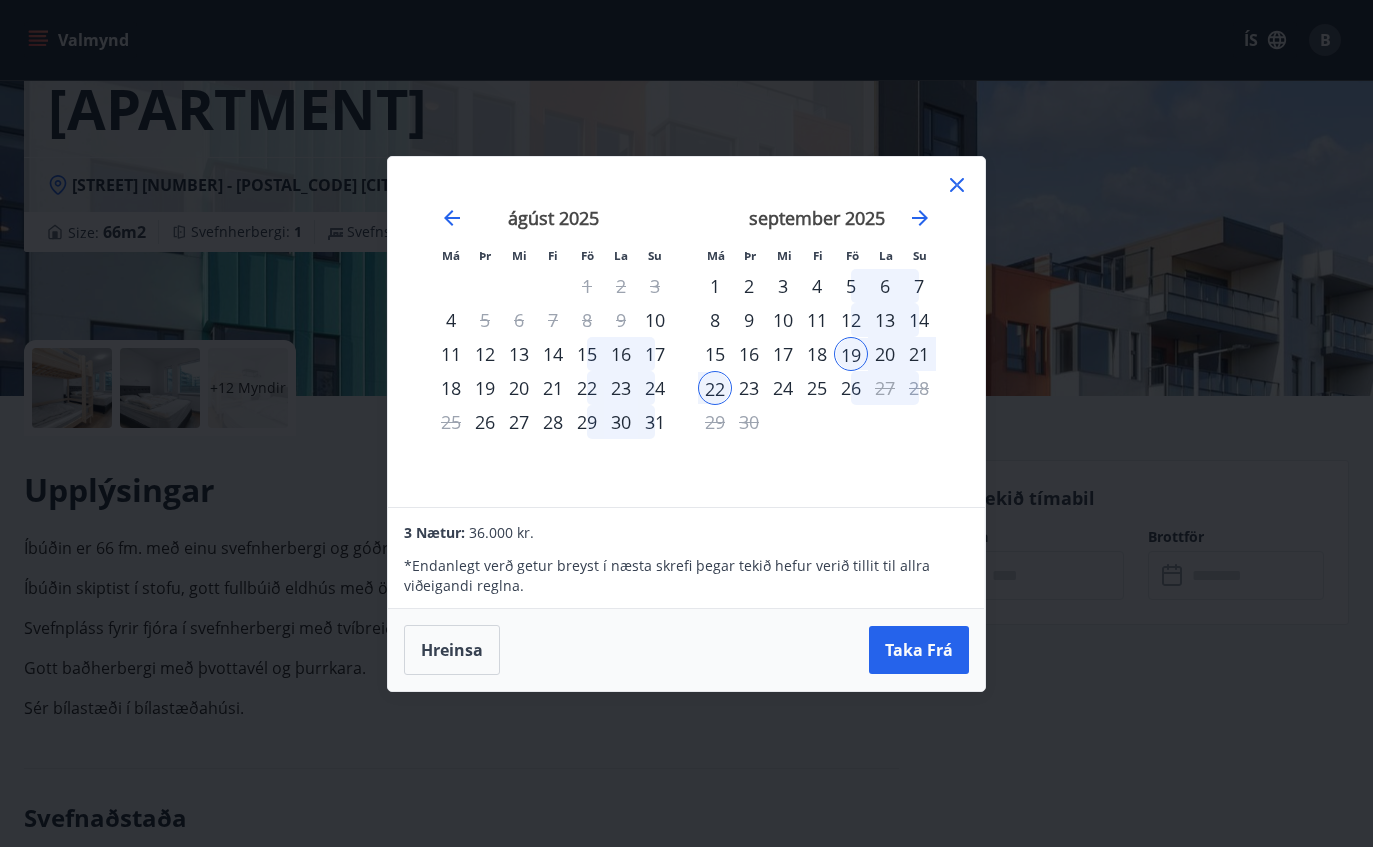 click on "Taka Frá" at bounding box center [919, 650] 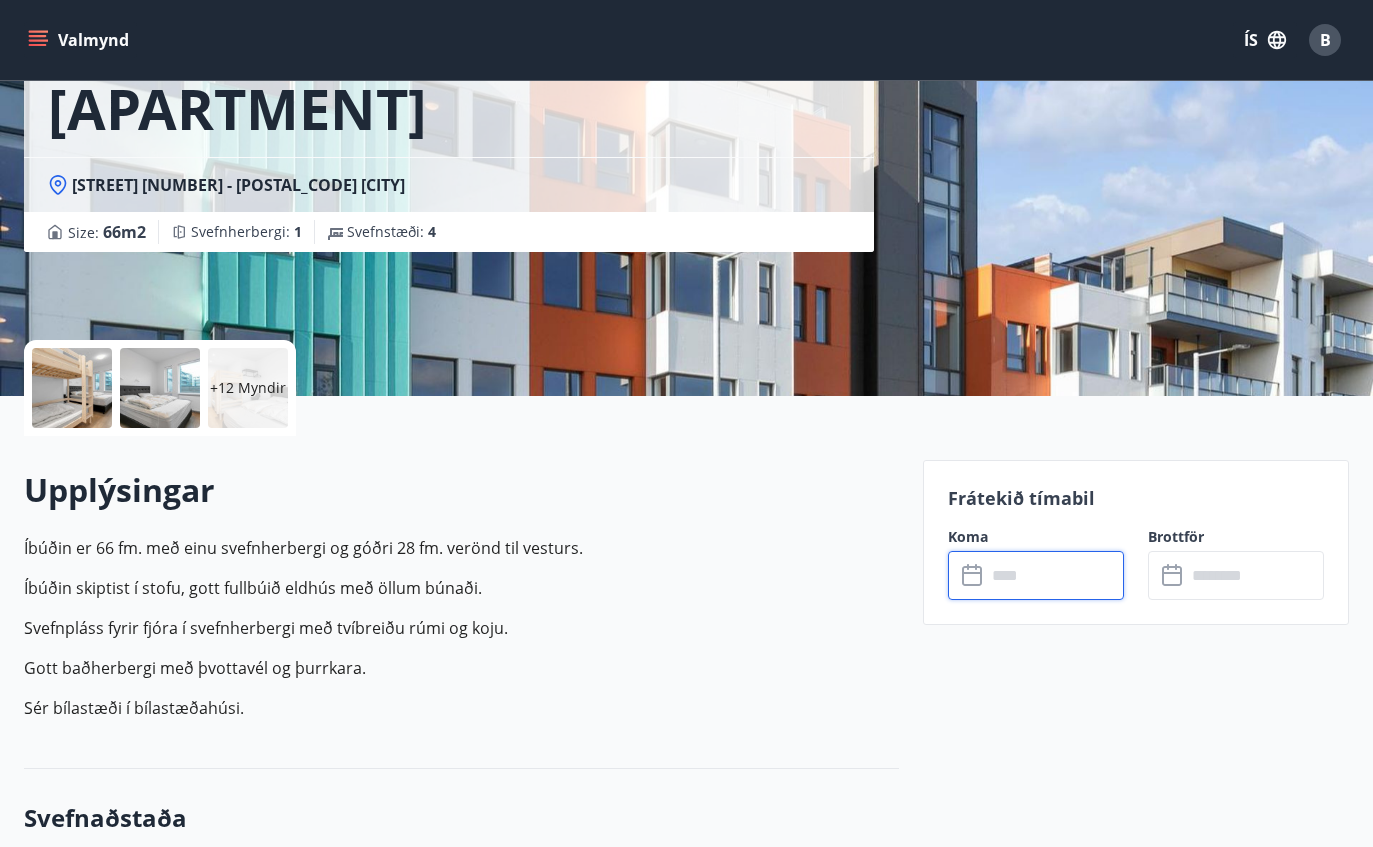 type on "******" 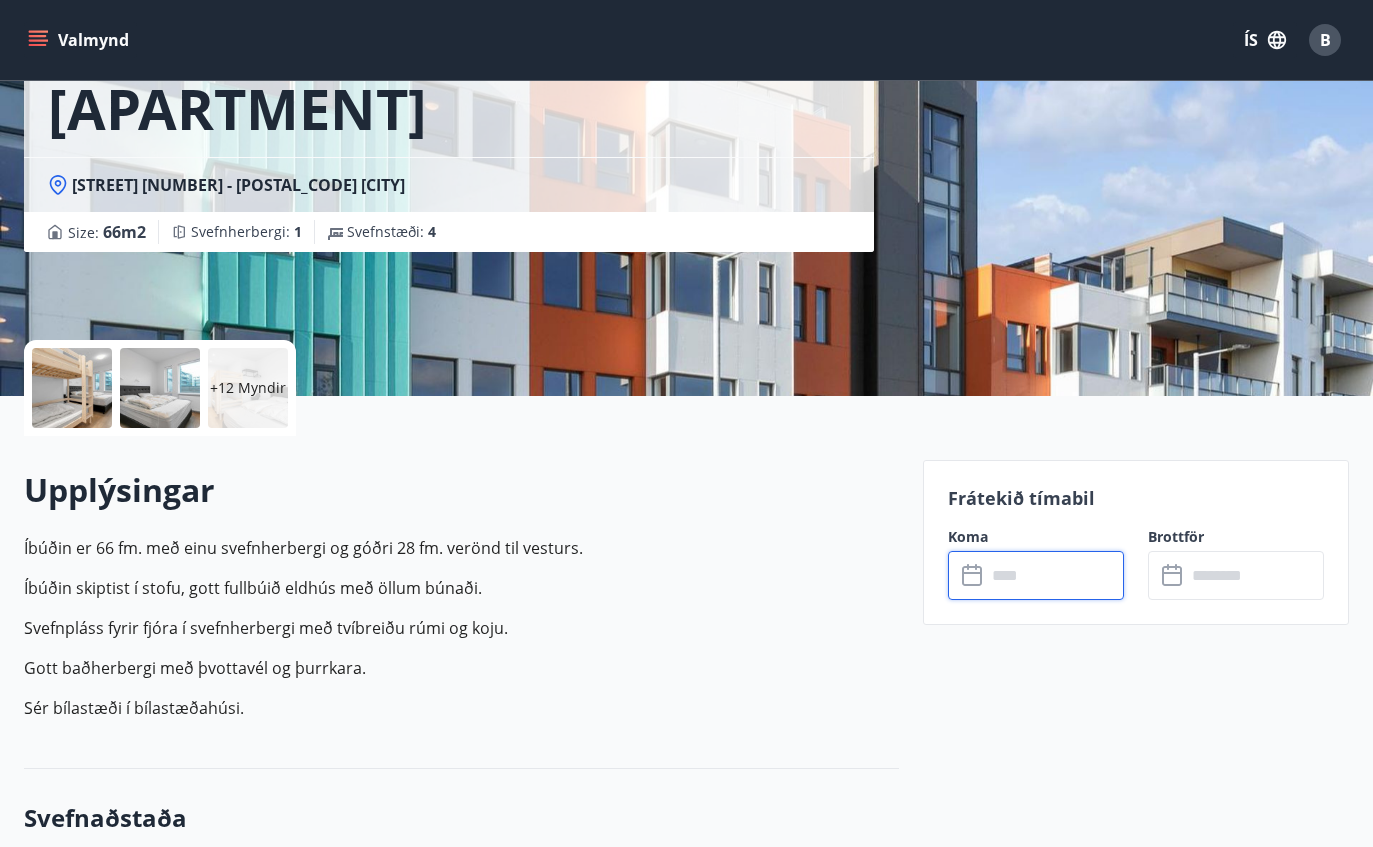 type on "******" 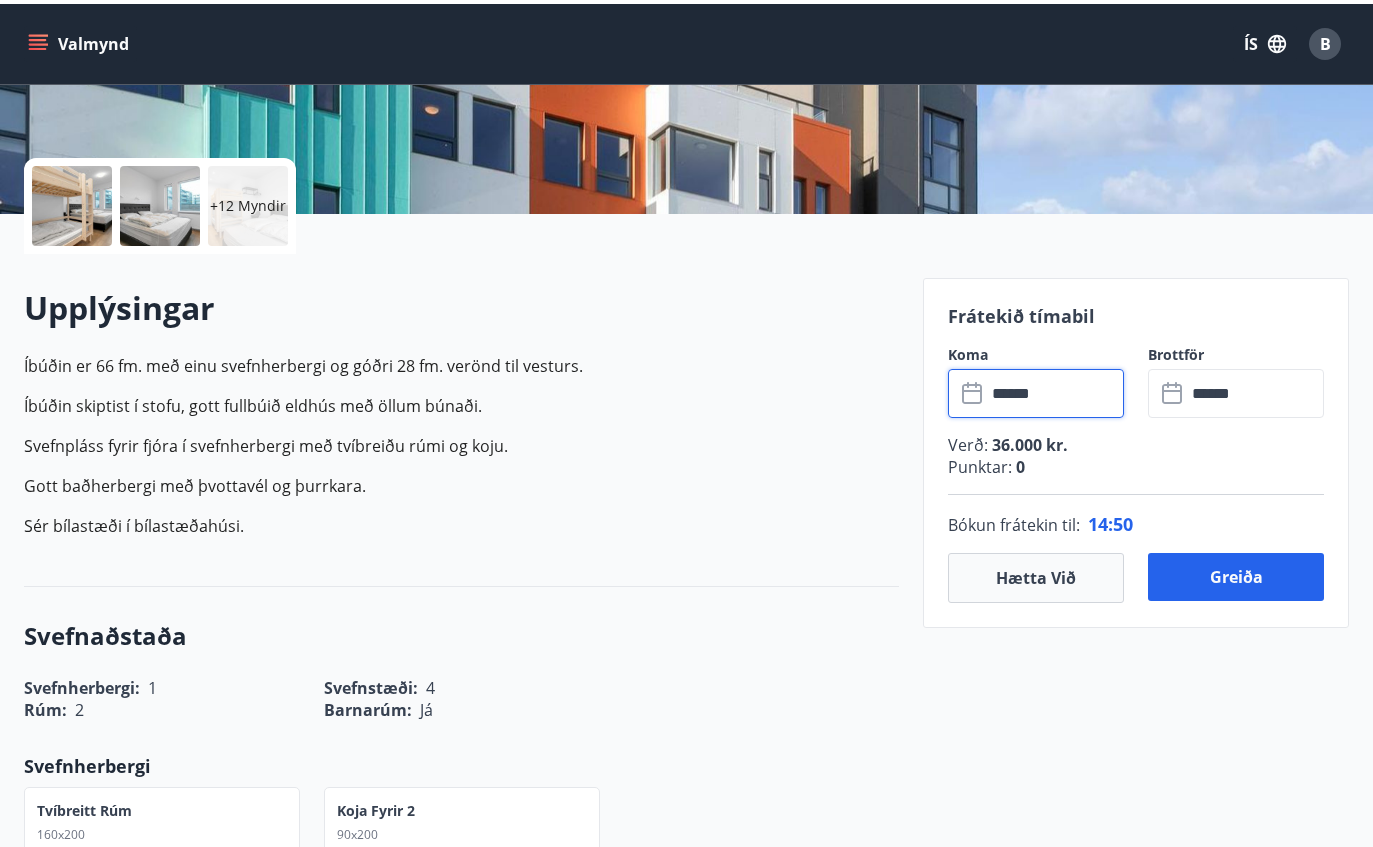 scroll, scrollTop: 386, scrollLeft: 0, axis: vertical 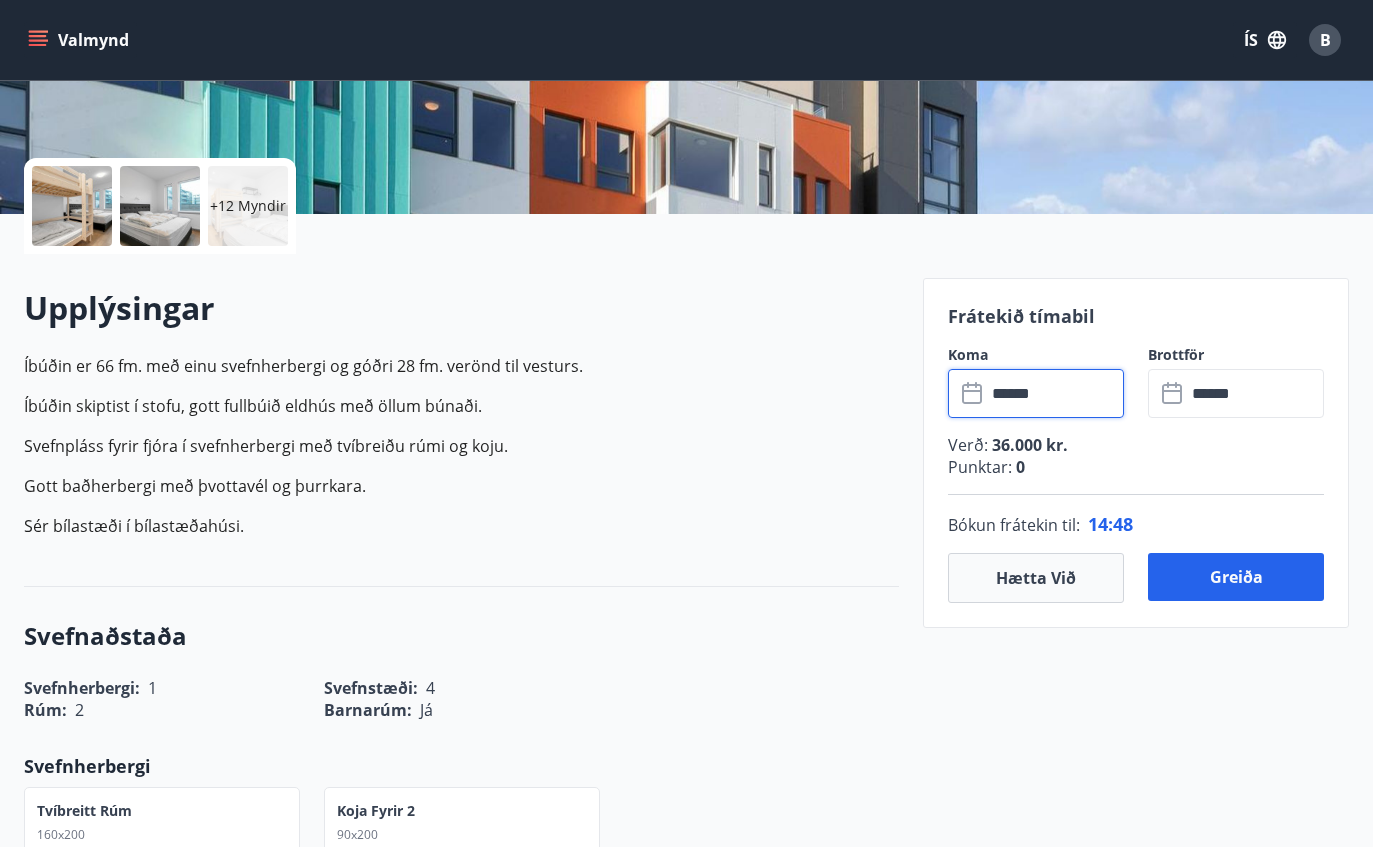 click on "******" at bounding box center (1055, 393) 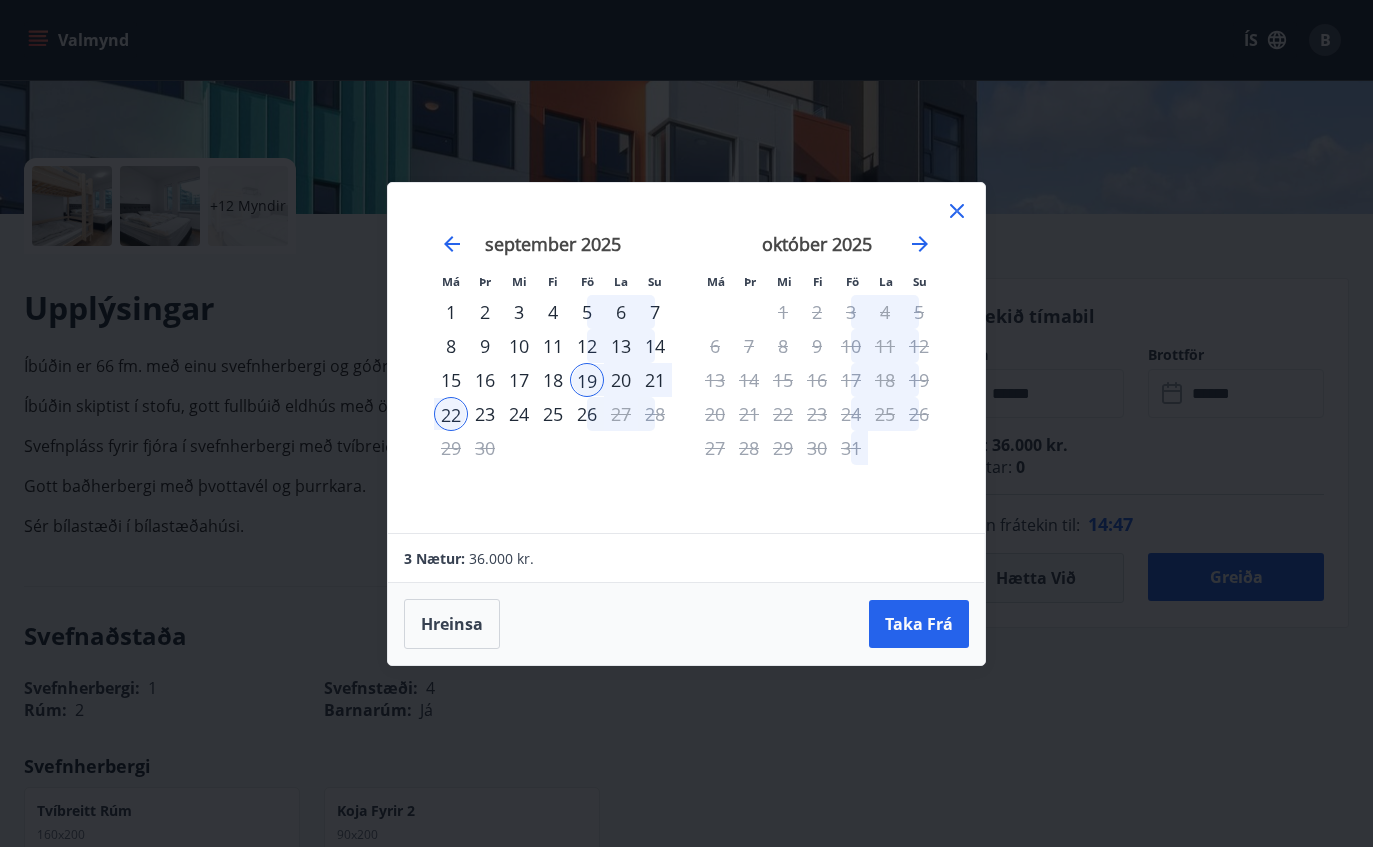 click on "20" at bounding box center (621, 380) 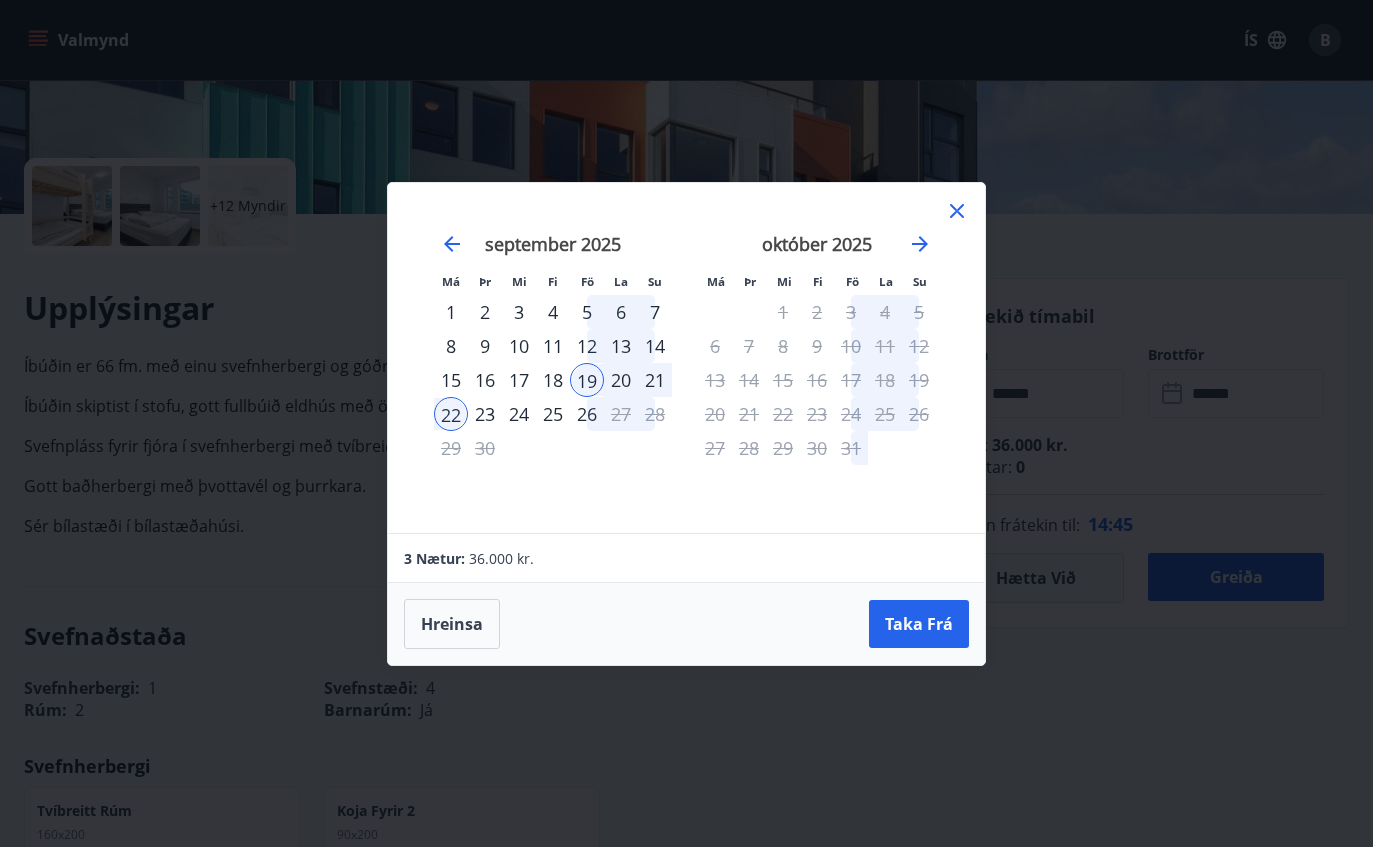 click on "20" at bounding box center [621, 380] 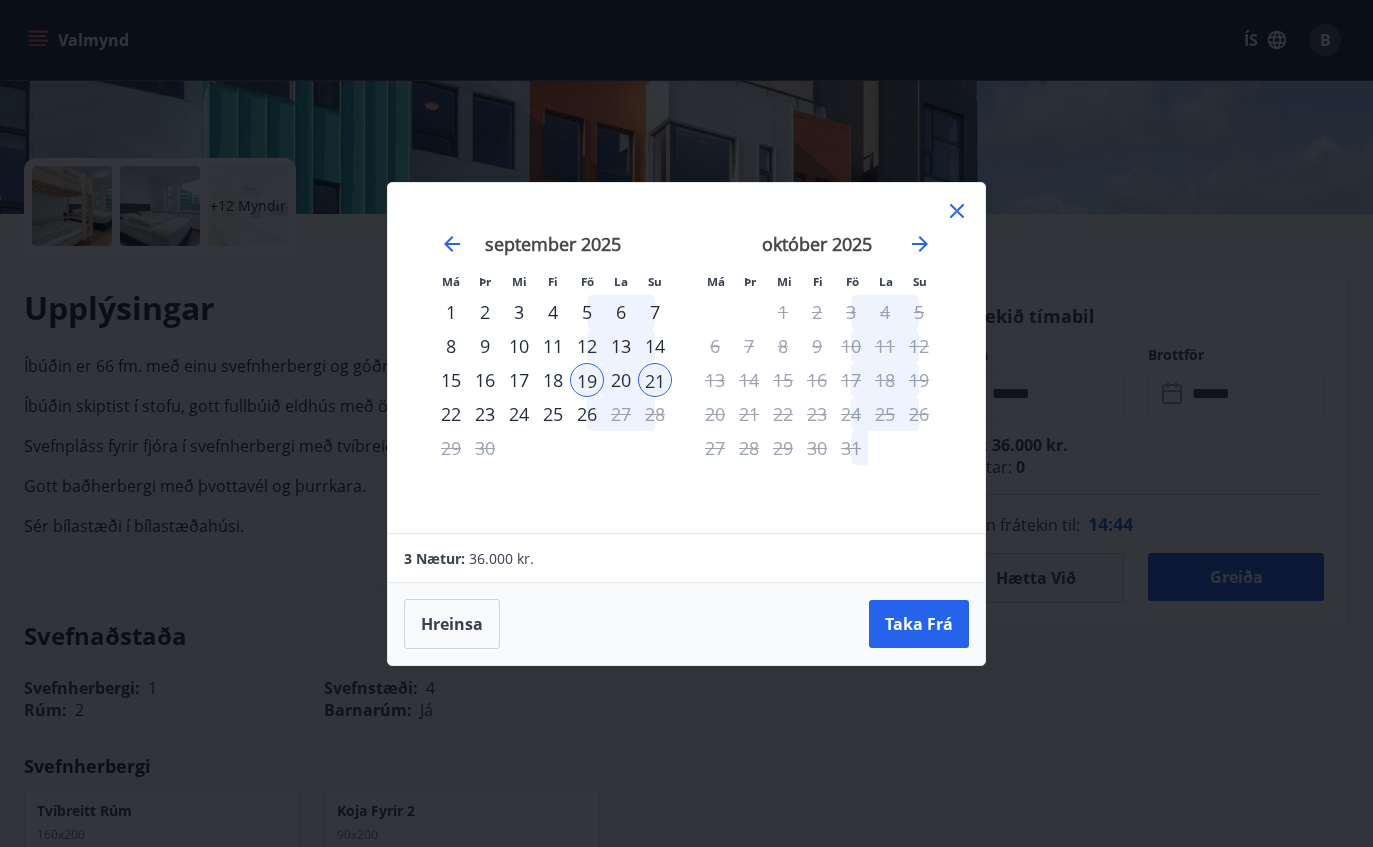 click on "20" at bounding box center (621, 380) 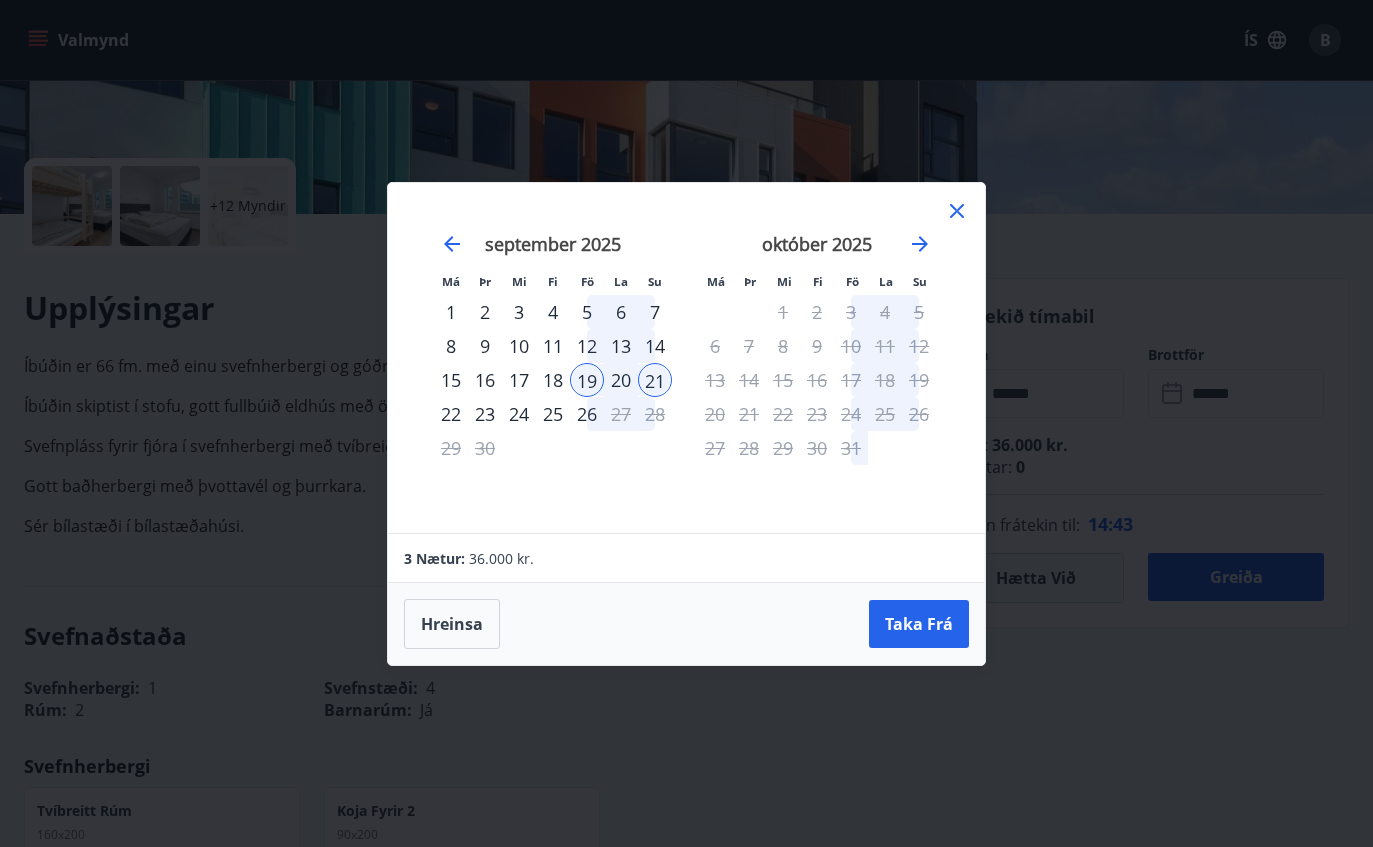 click on "22" at bounding box center (451, 414) 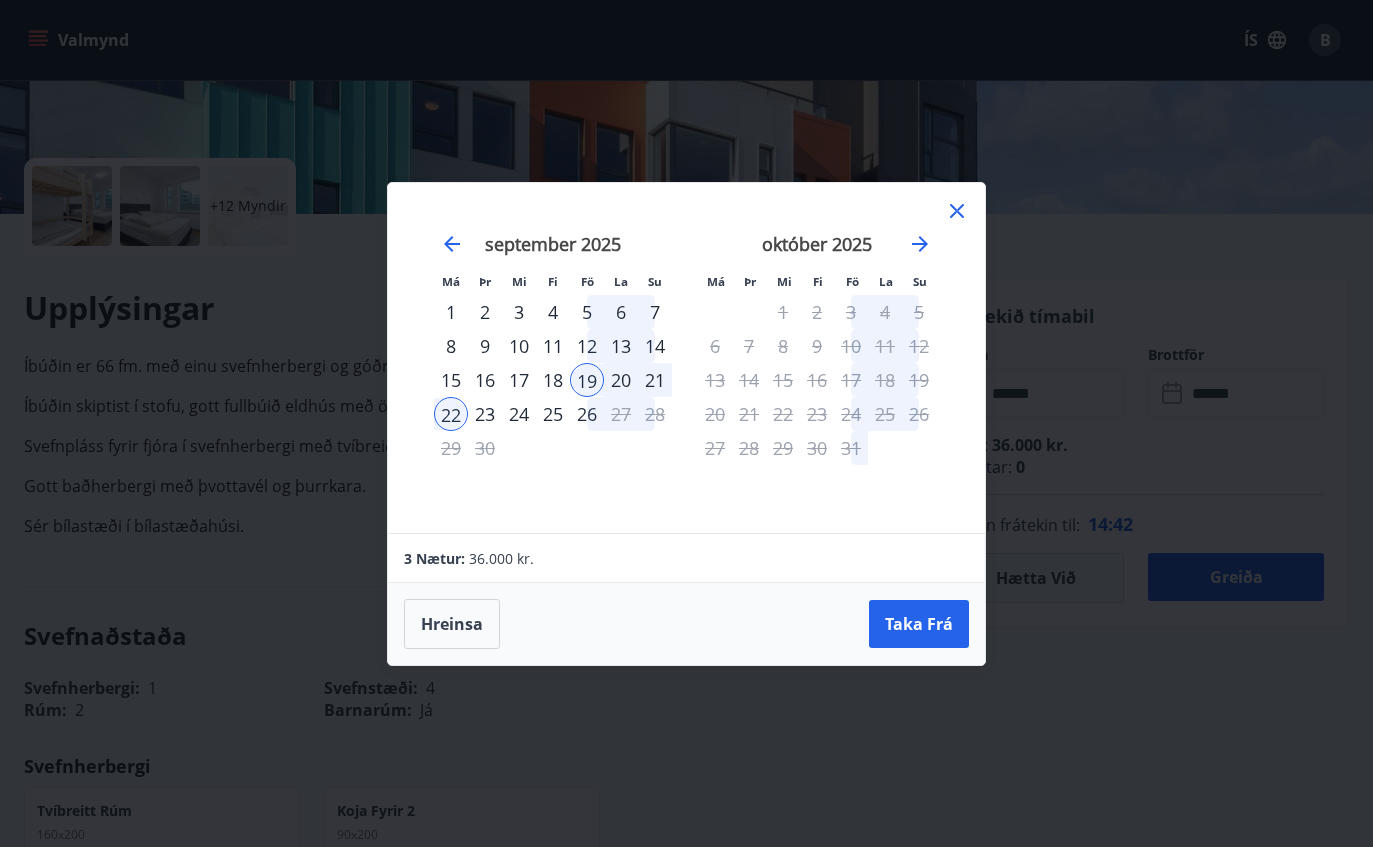 click on "Taka Frá" at bounding box center (919, 624) 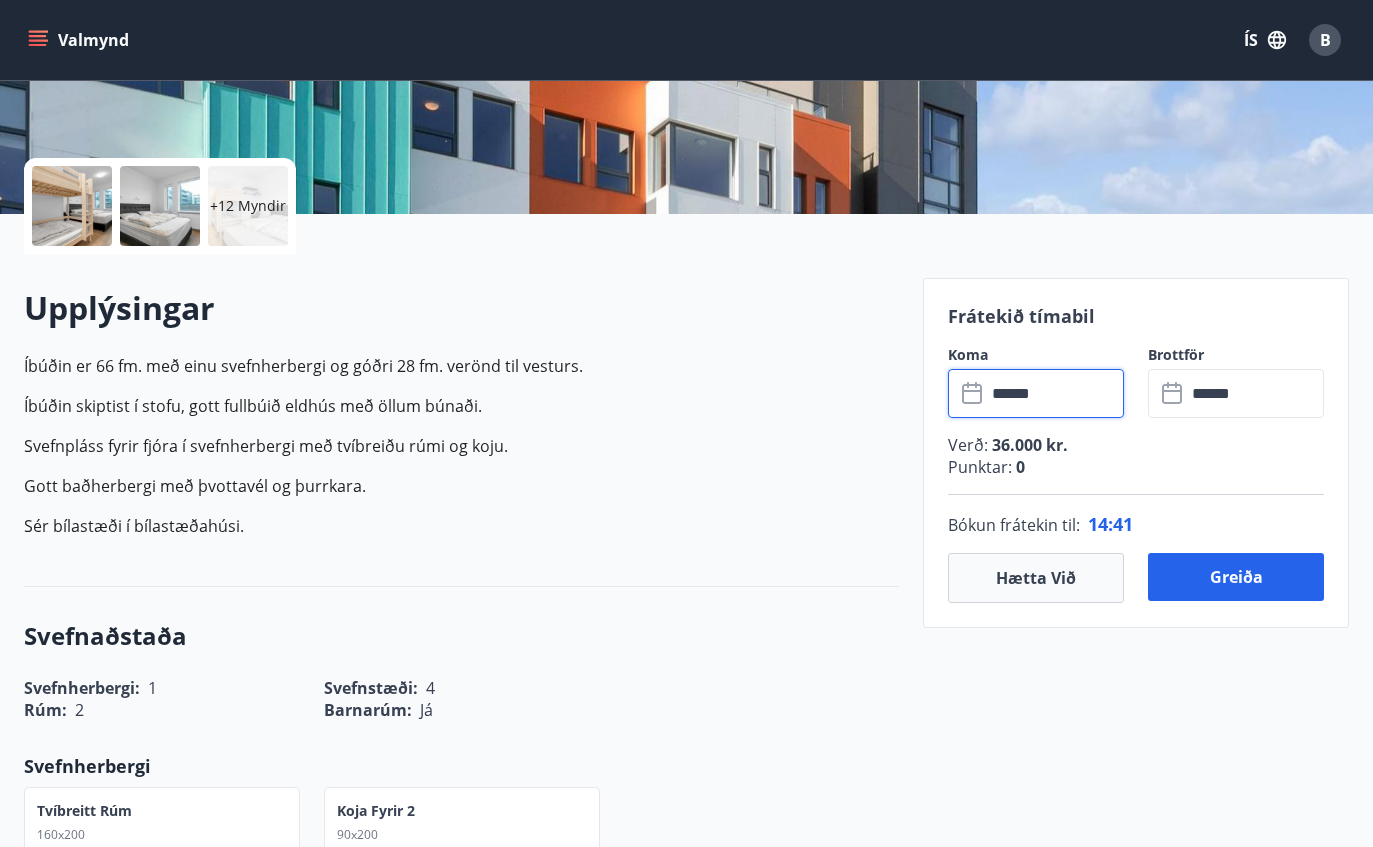 click on "******" at bounding box center [1055, 393] 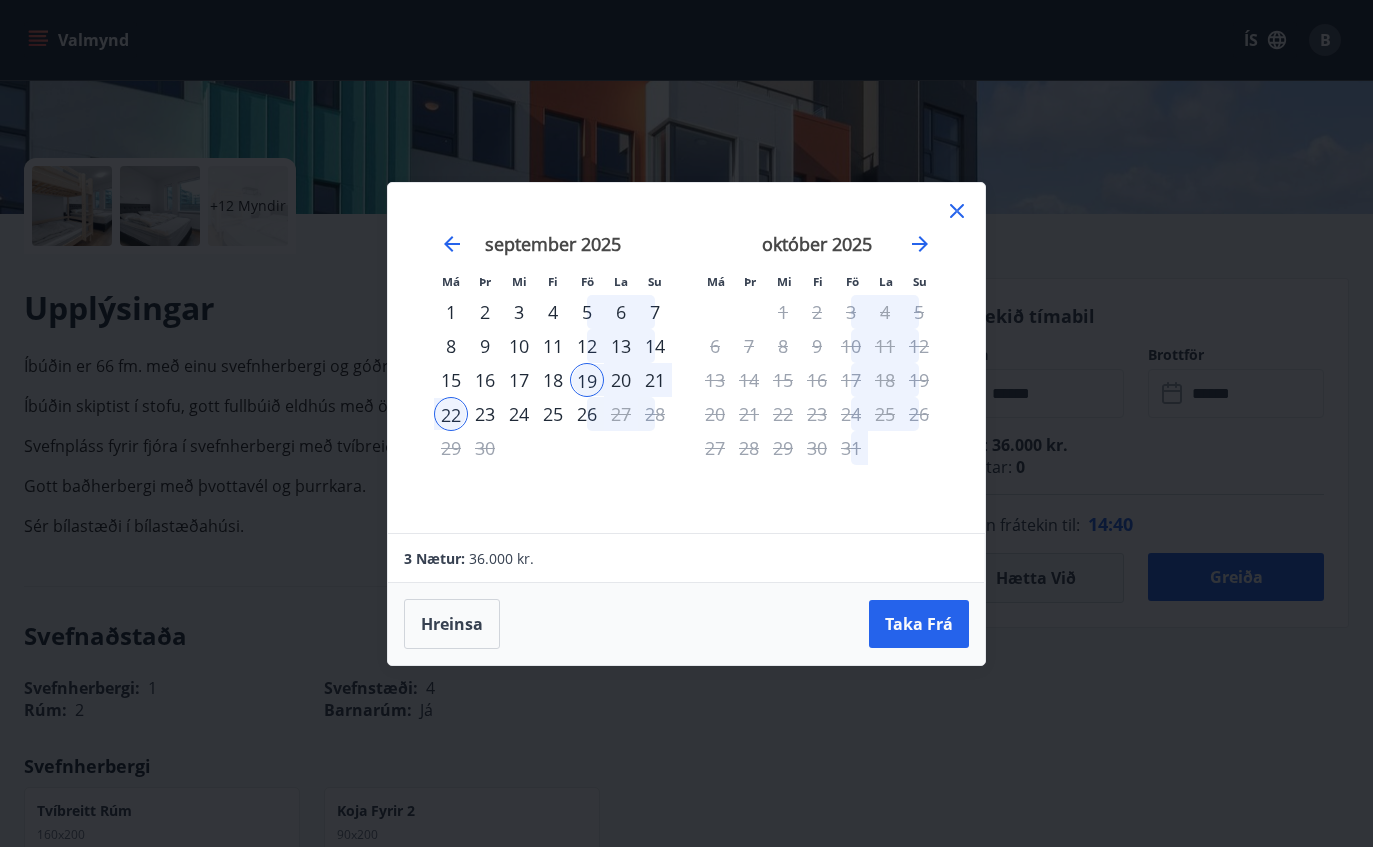 click on "20" at bounding box center (621, 380) 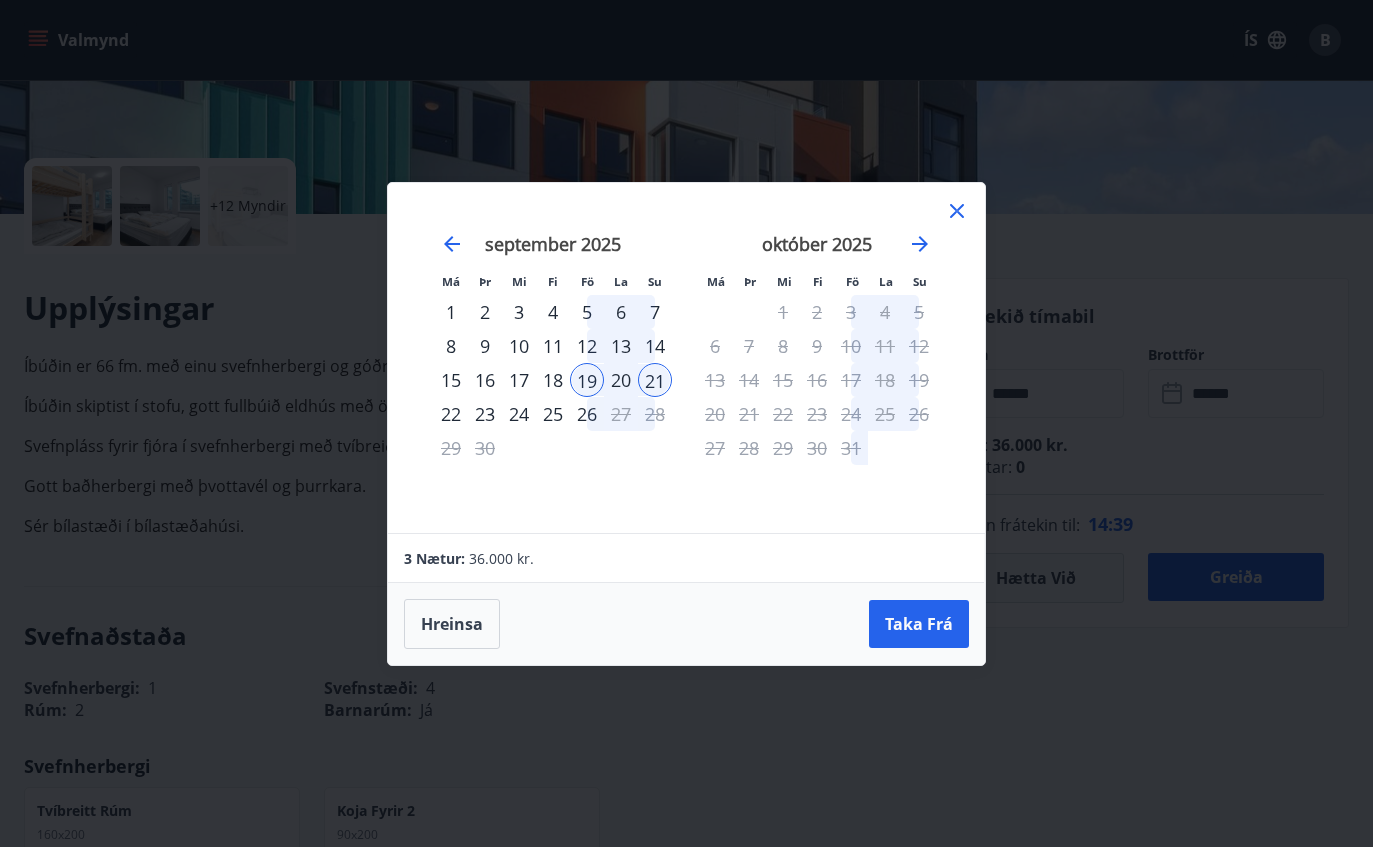 click 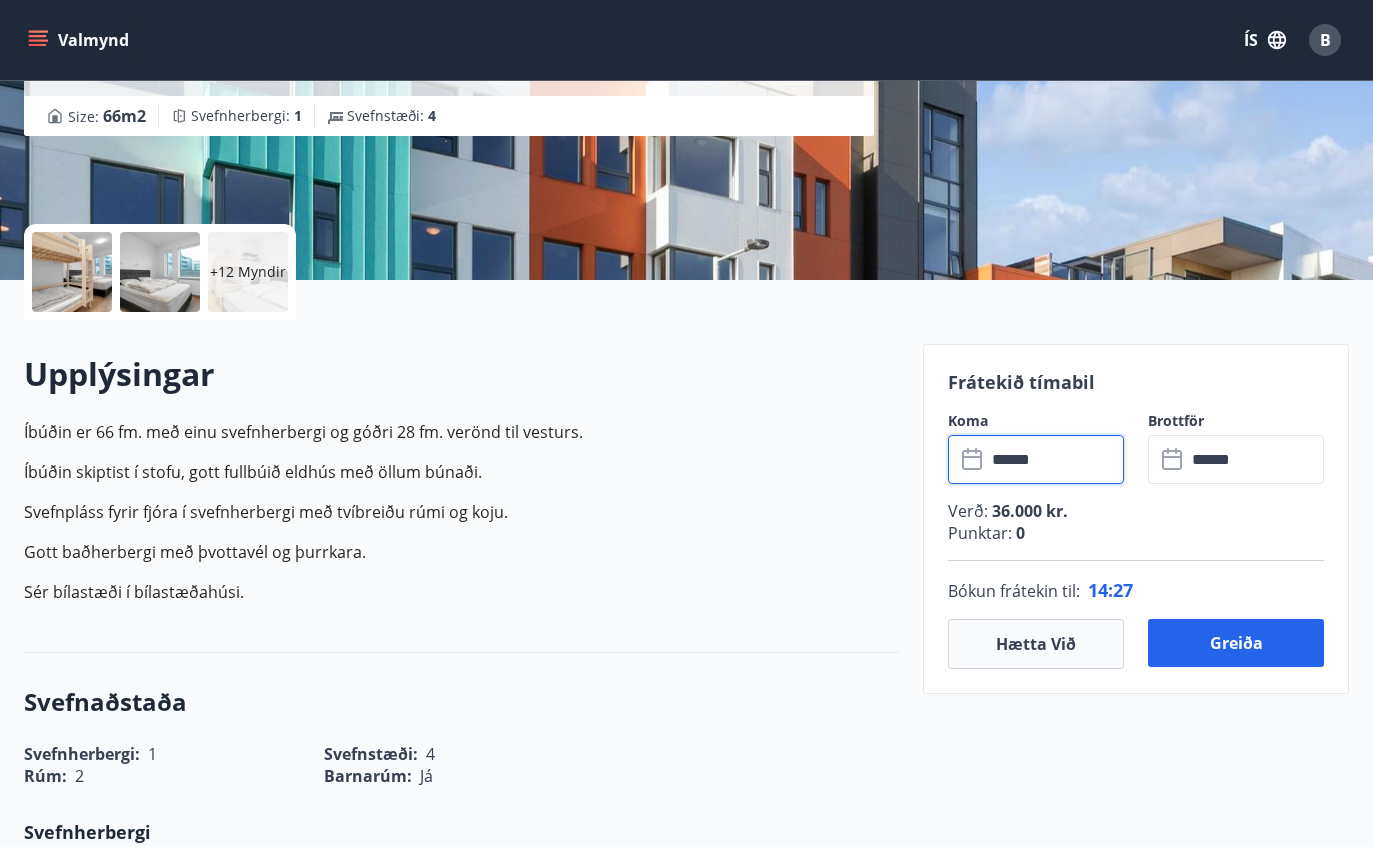 scroll, scrollTop: 0, scrollLeft: 0, axis: both 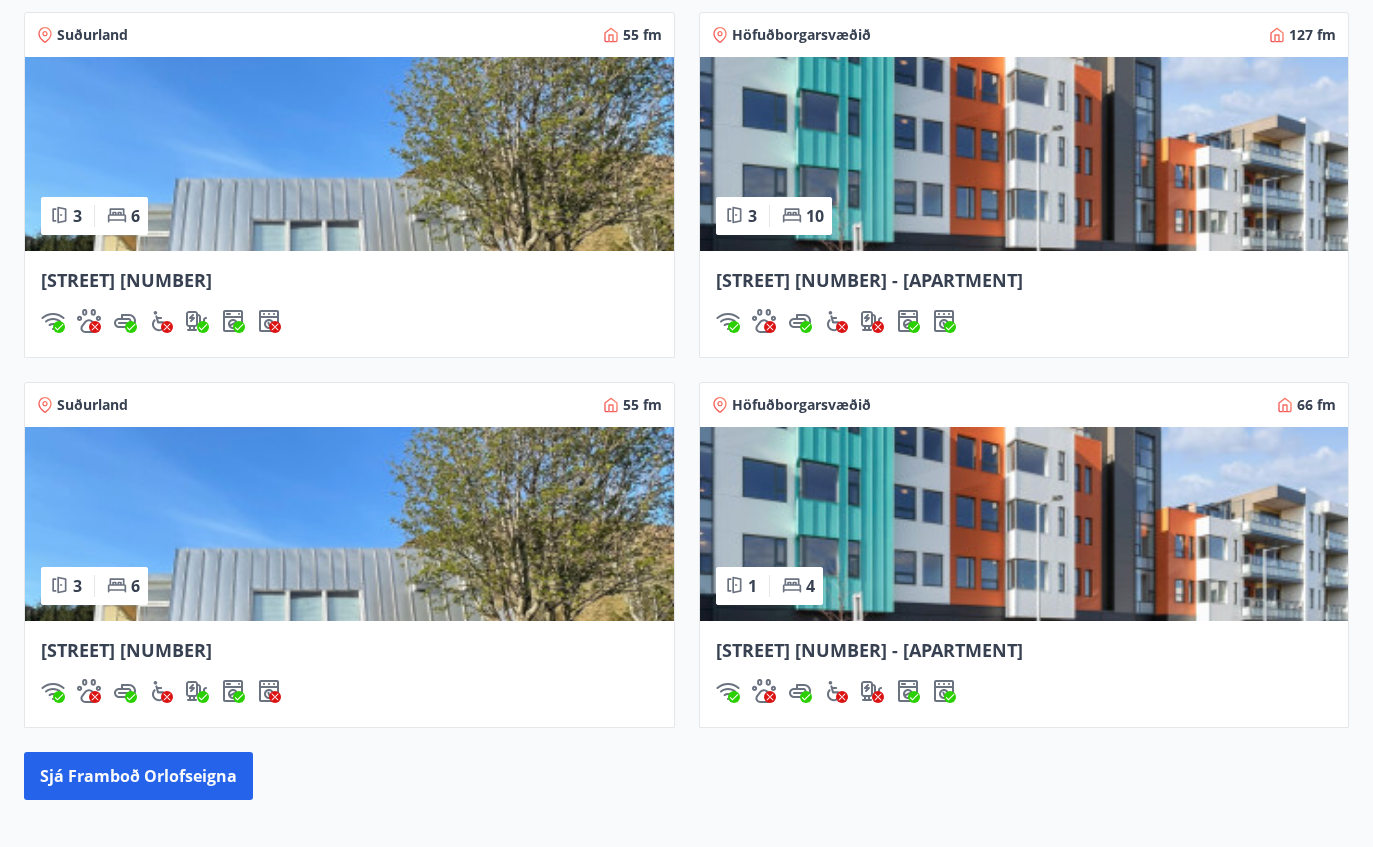 click on "Sjá framboð orlofseigna" at bounding box center (138, 776) 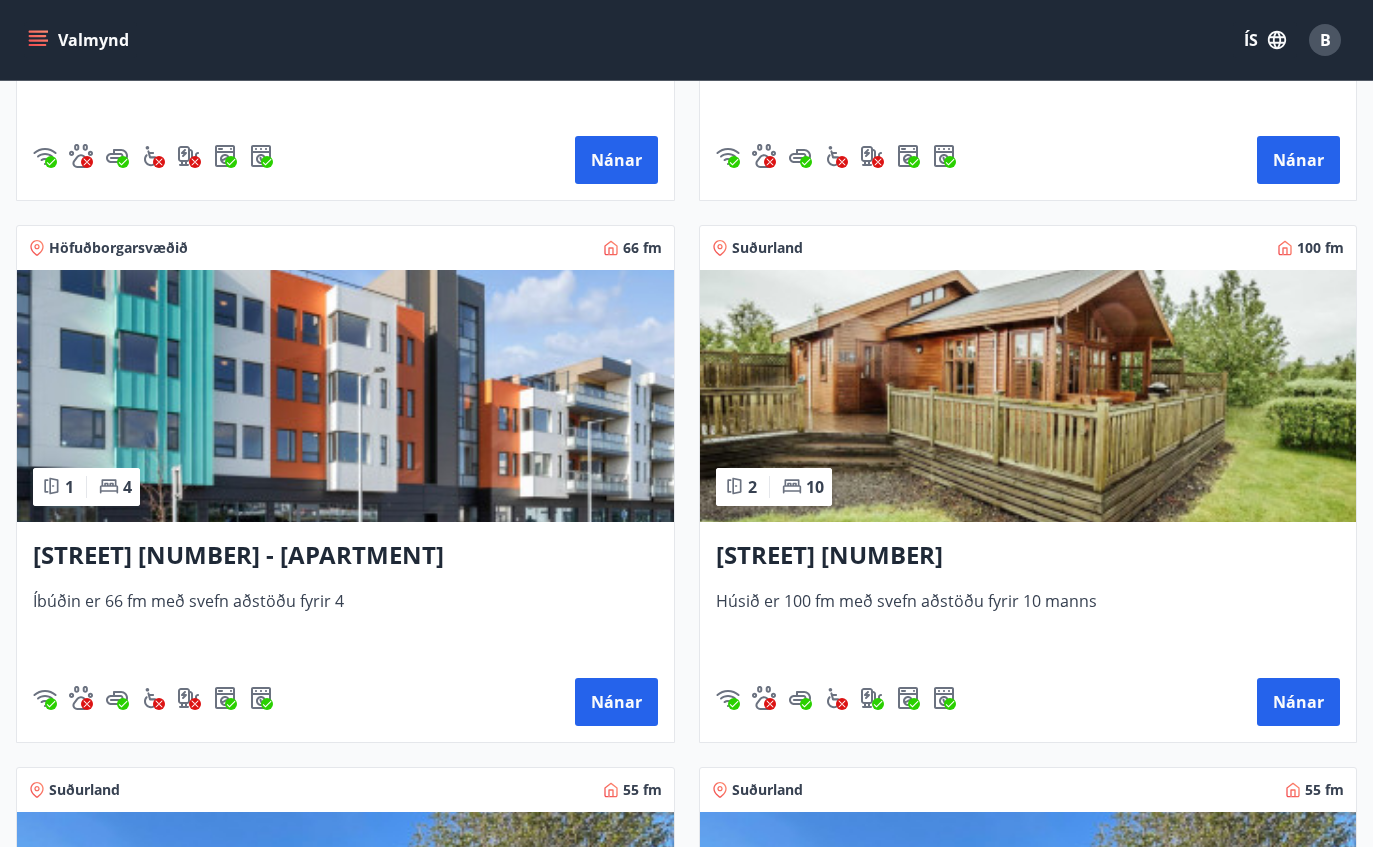 scroll, scrollTop: 677, scrollLeft: 0, axis: vertical 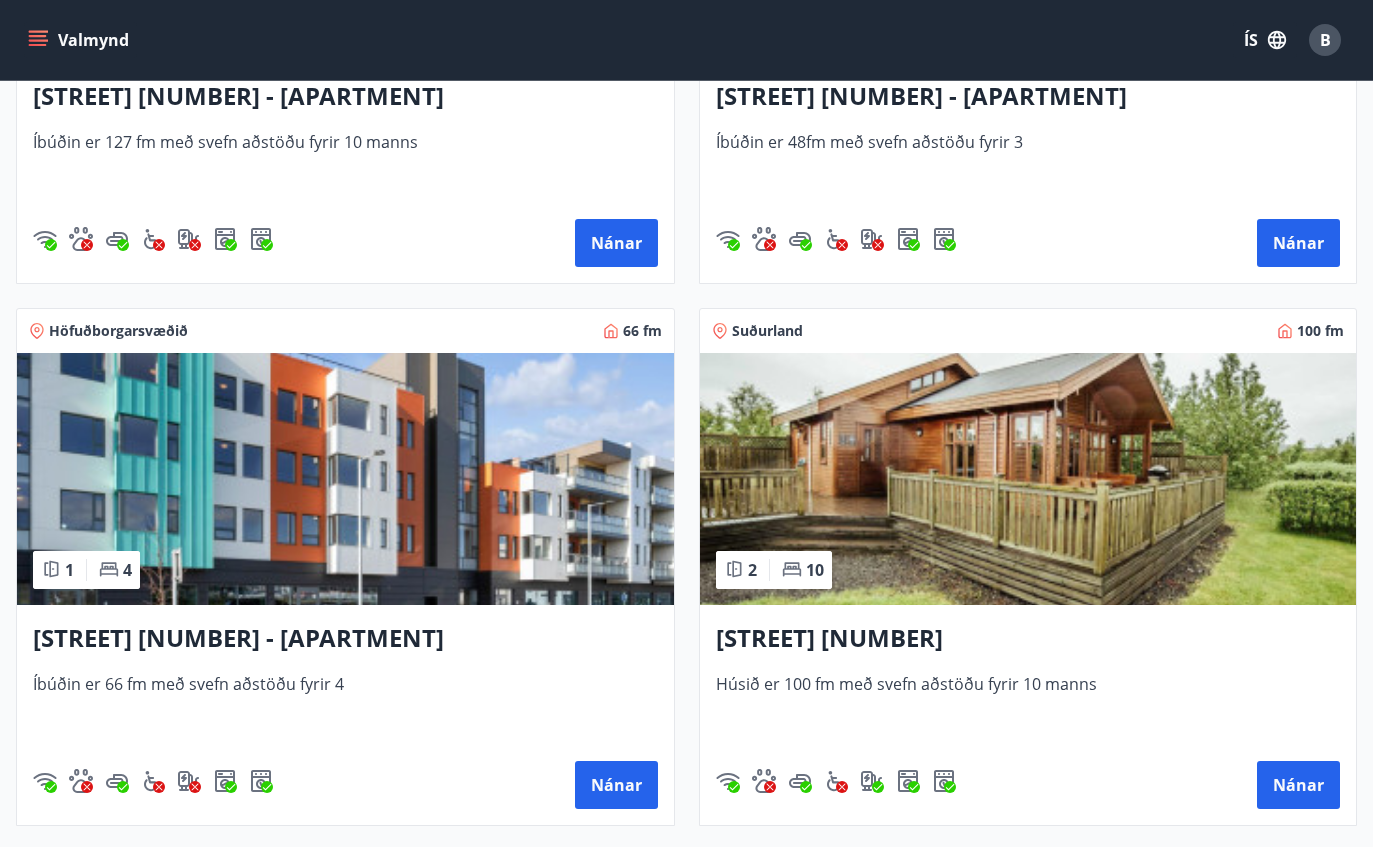 click on "100   fm" at bounding box center (1320, 331) 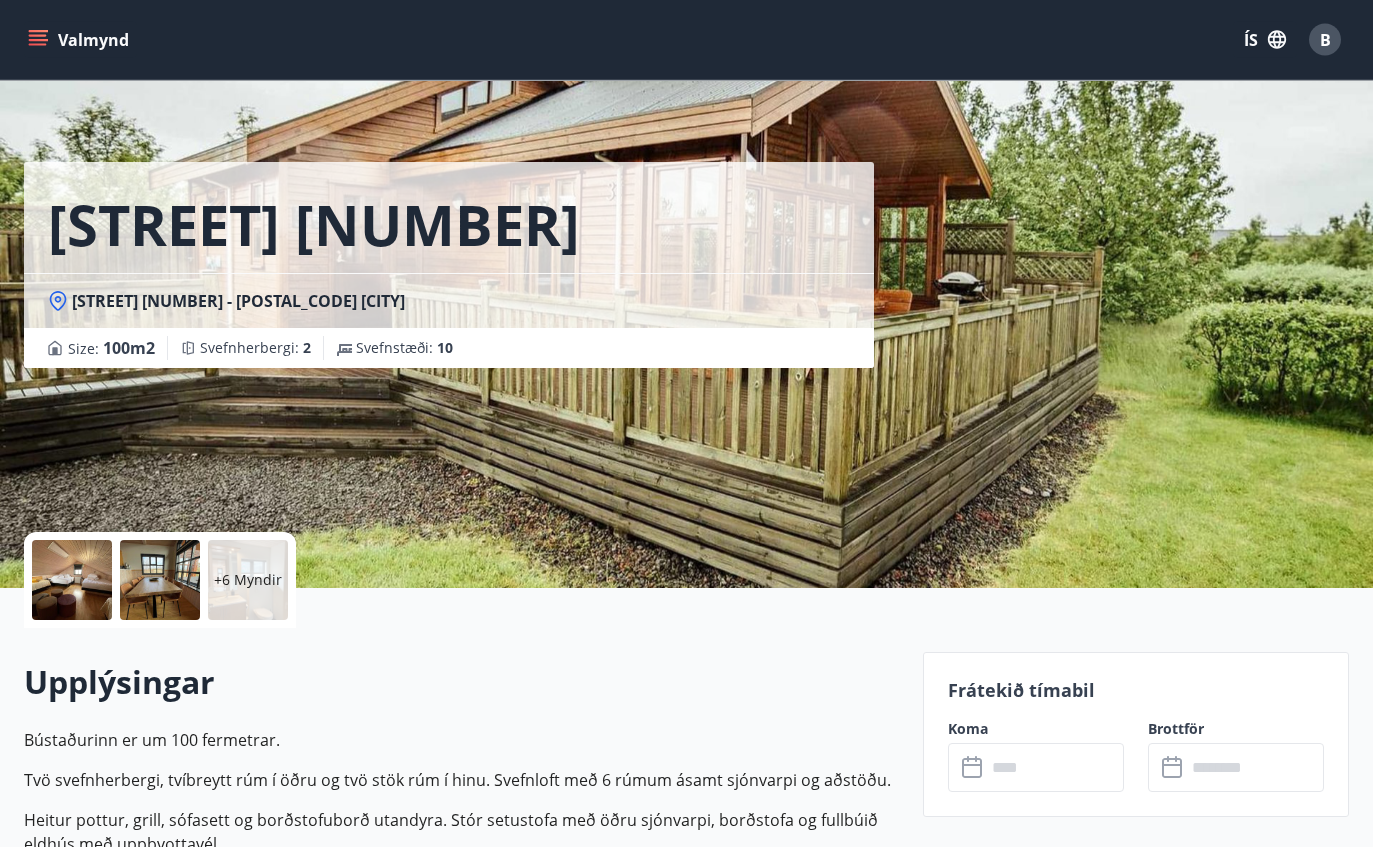 scroll, scrollTop: 0, scrollLeft: 0, axis: both 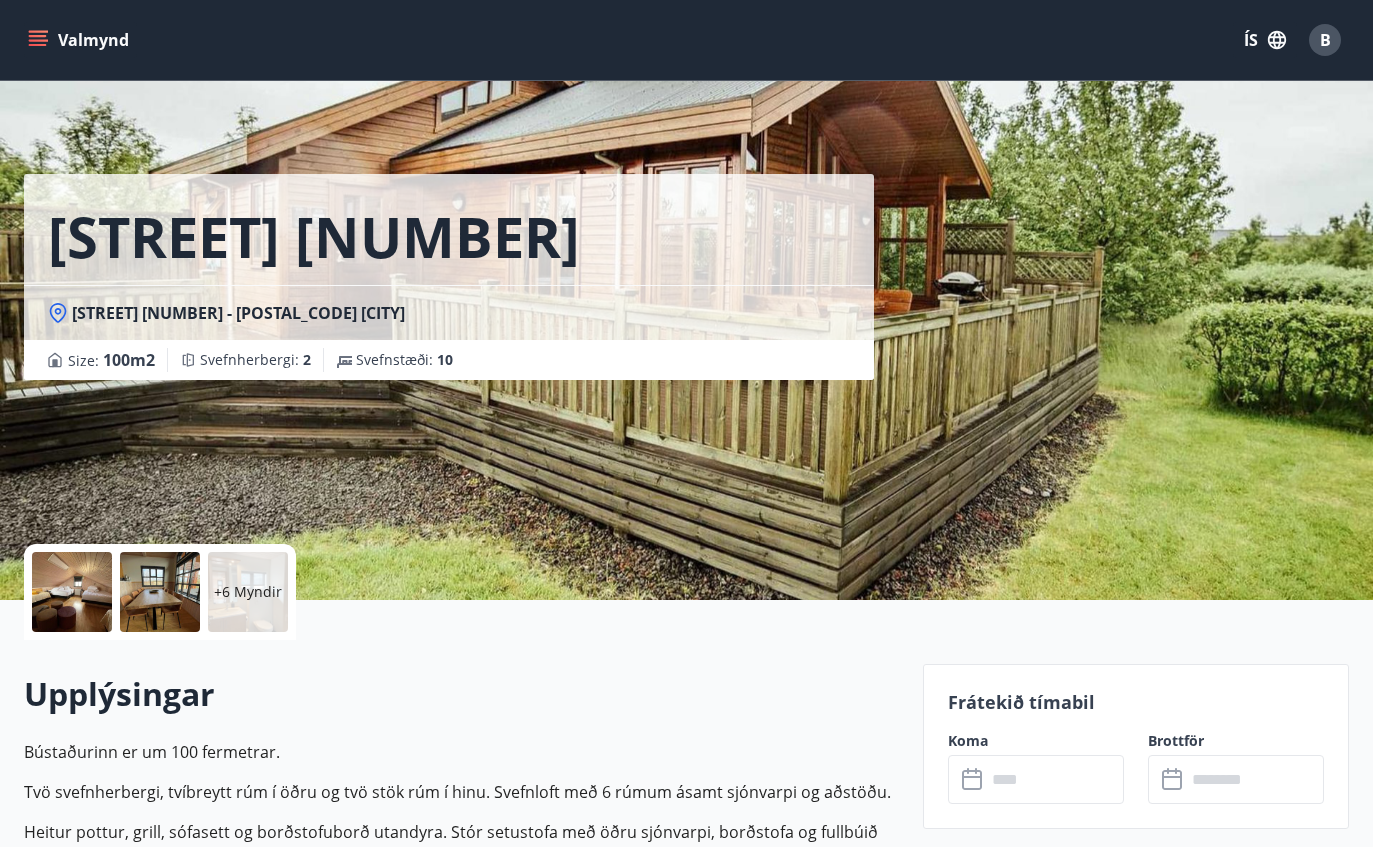 click at bounding box center [72, 592] 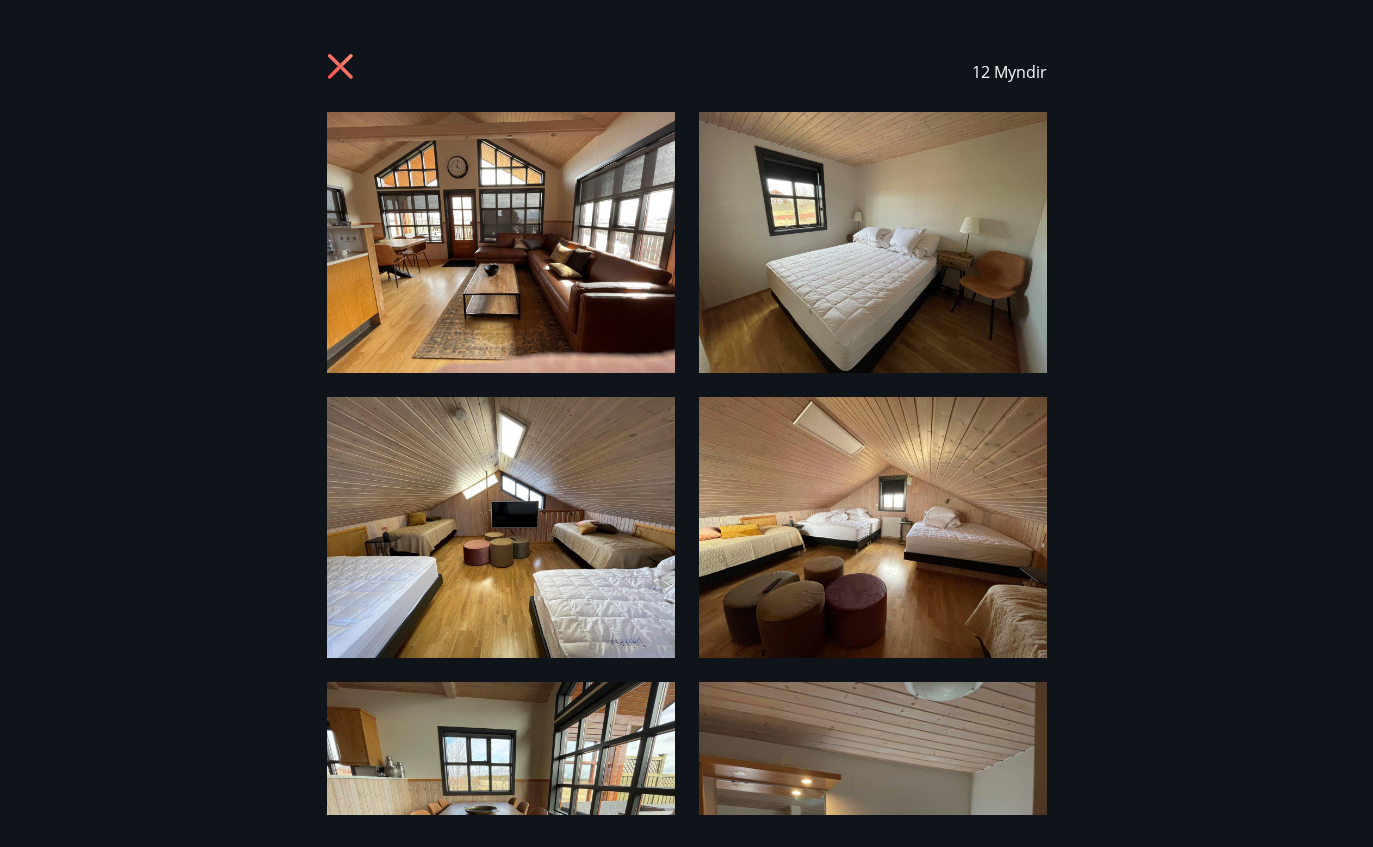 scroll, scrollTop: 0, scrollLeft: 0, axis: both 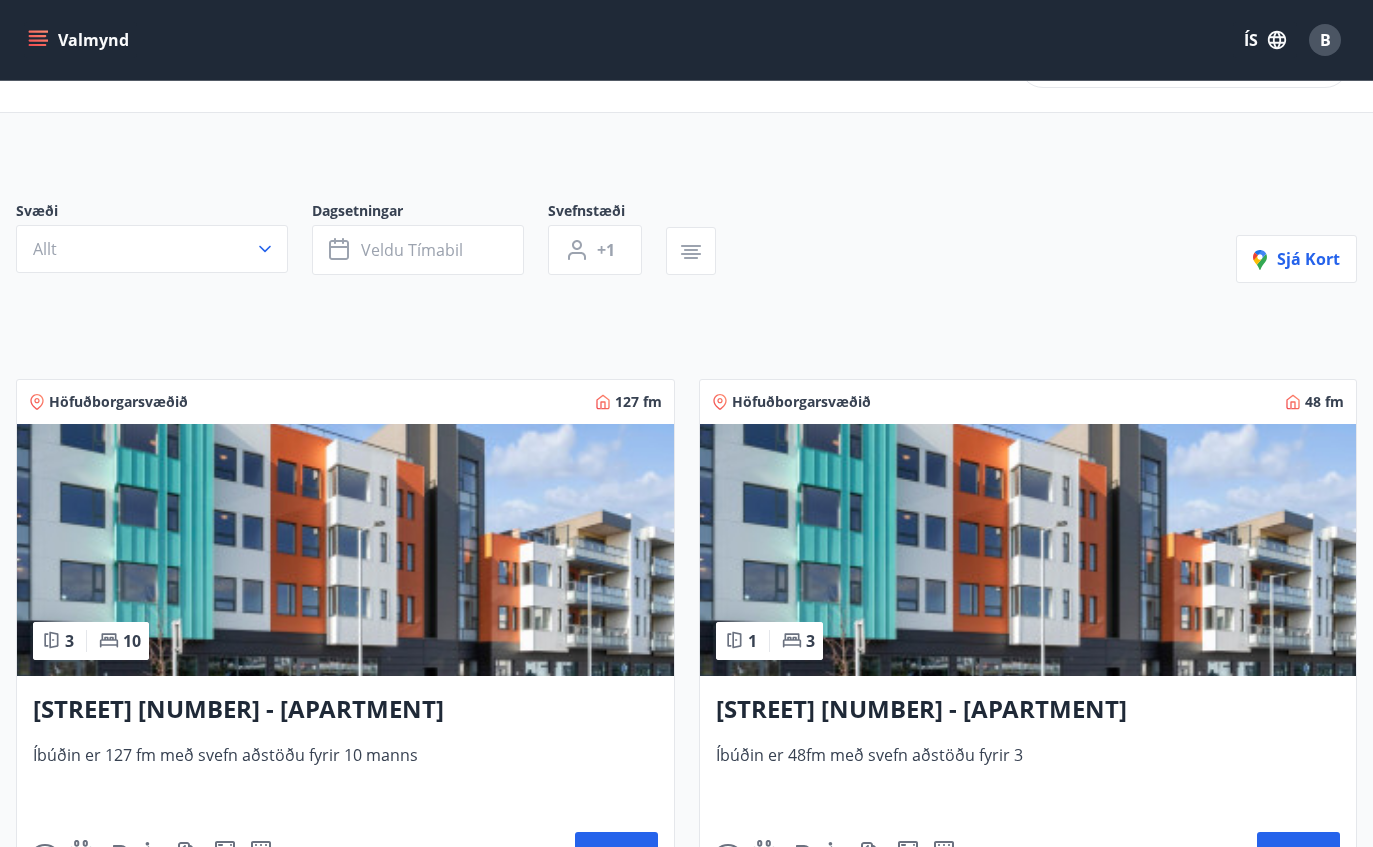 click 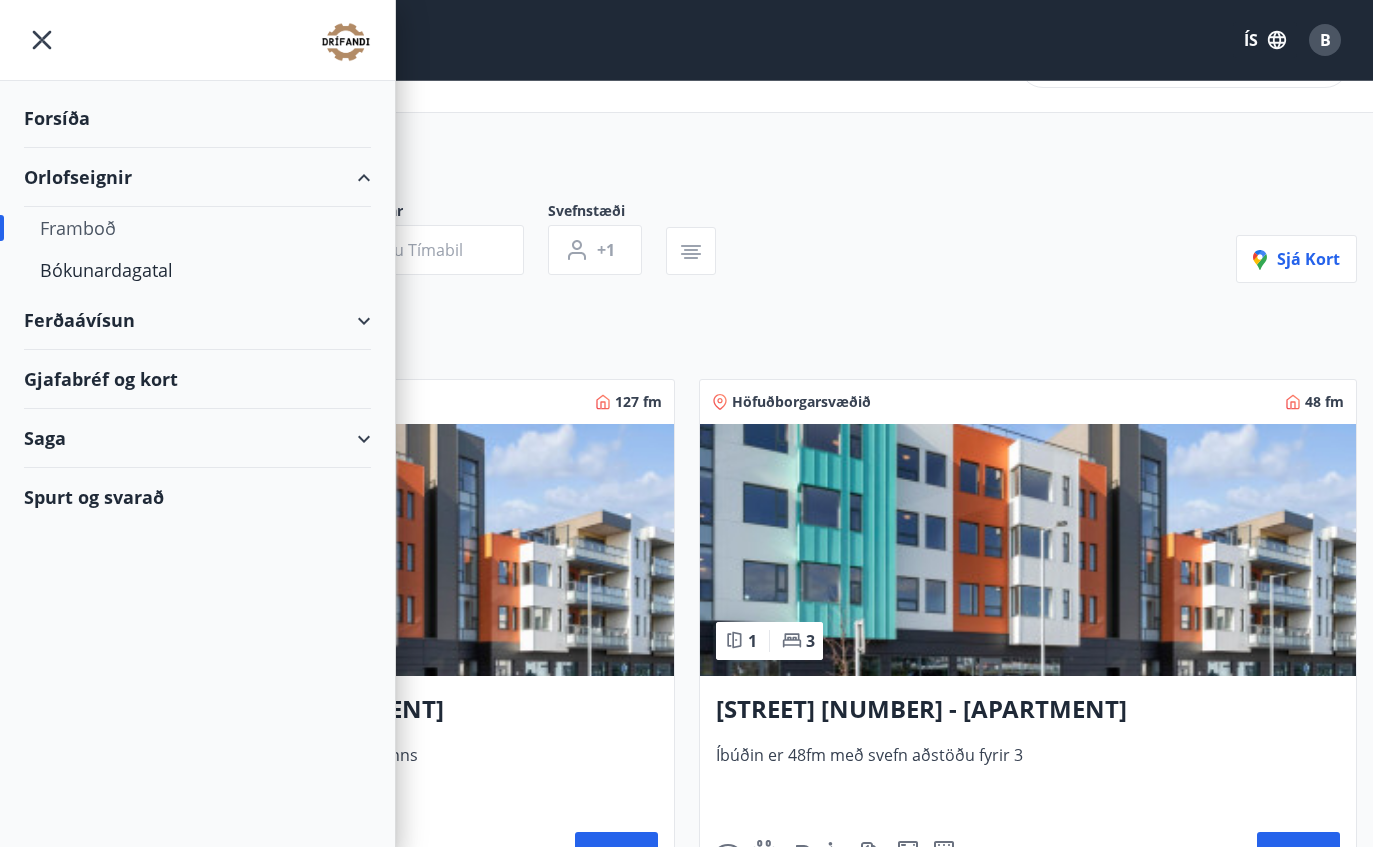 click on "Bókunardagatal" at bounding box center (197, 270) 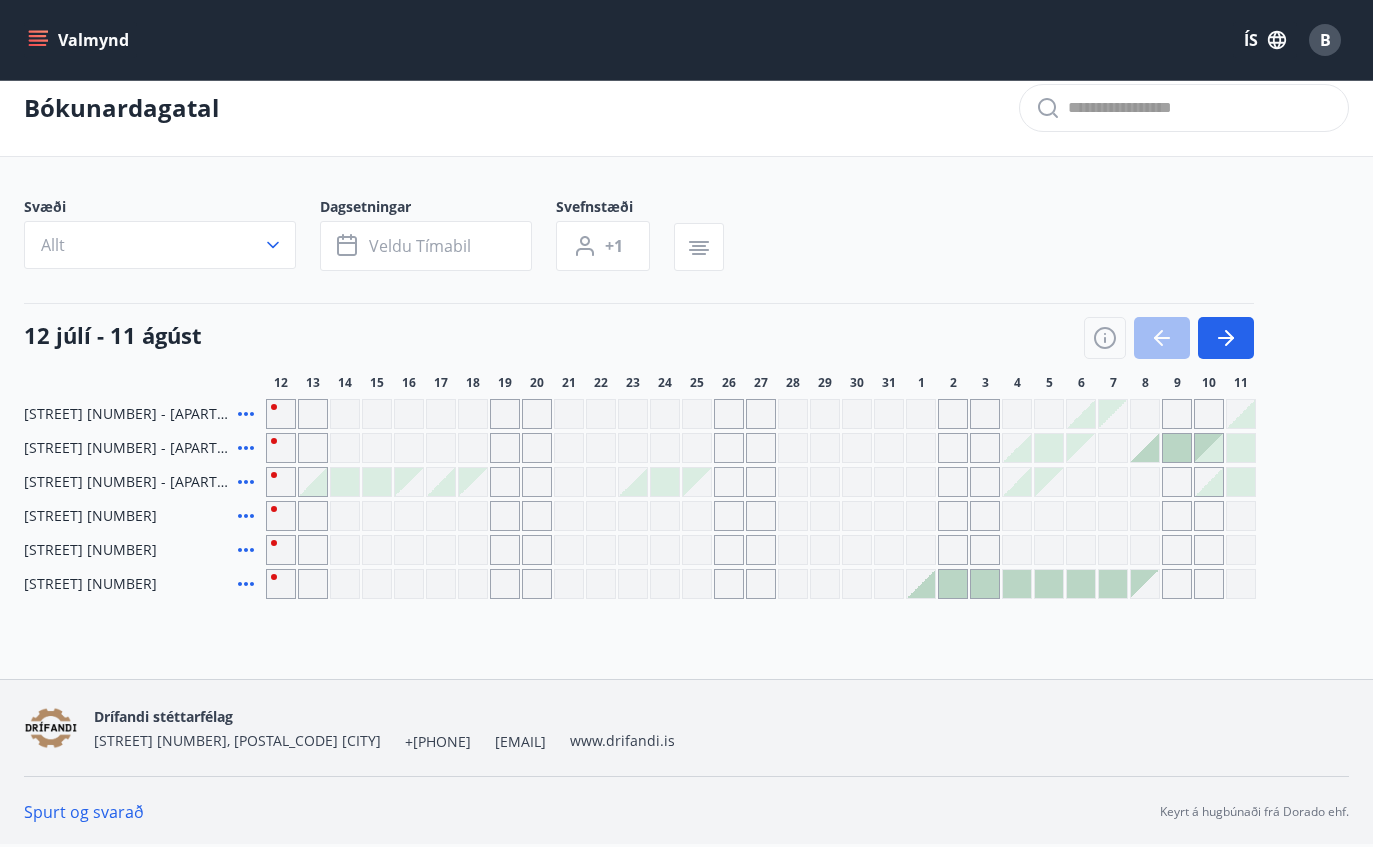click on "[DATE] - [DATE] 12 13 14 15 16 17 18 19 20 21 22 23 24 25 26 27 28 29 30 31 1 2 3 4 5 6 7 8 9 10 11" at bounding box center (686, 347) 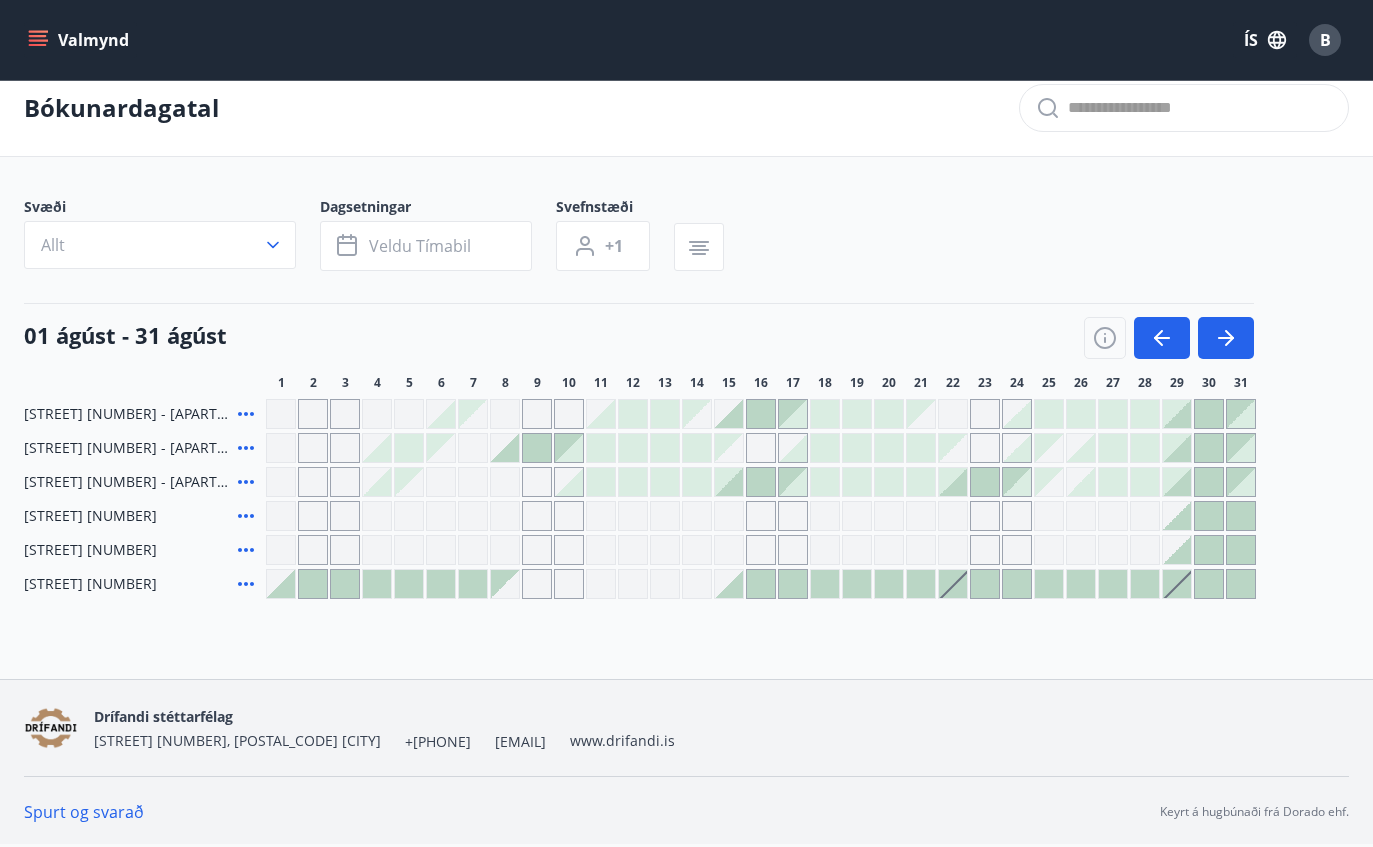 click 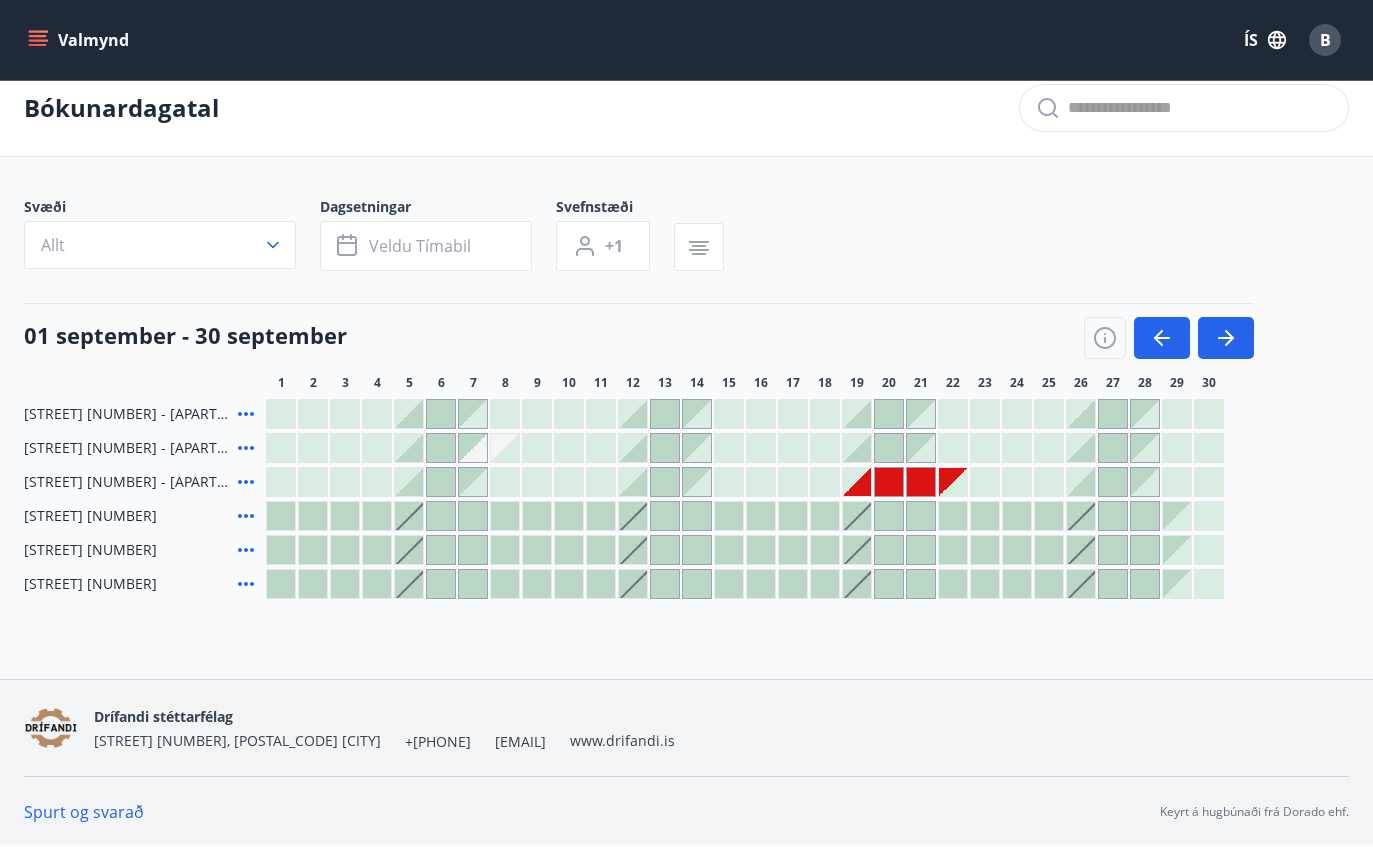 click 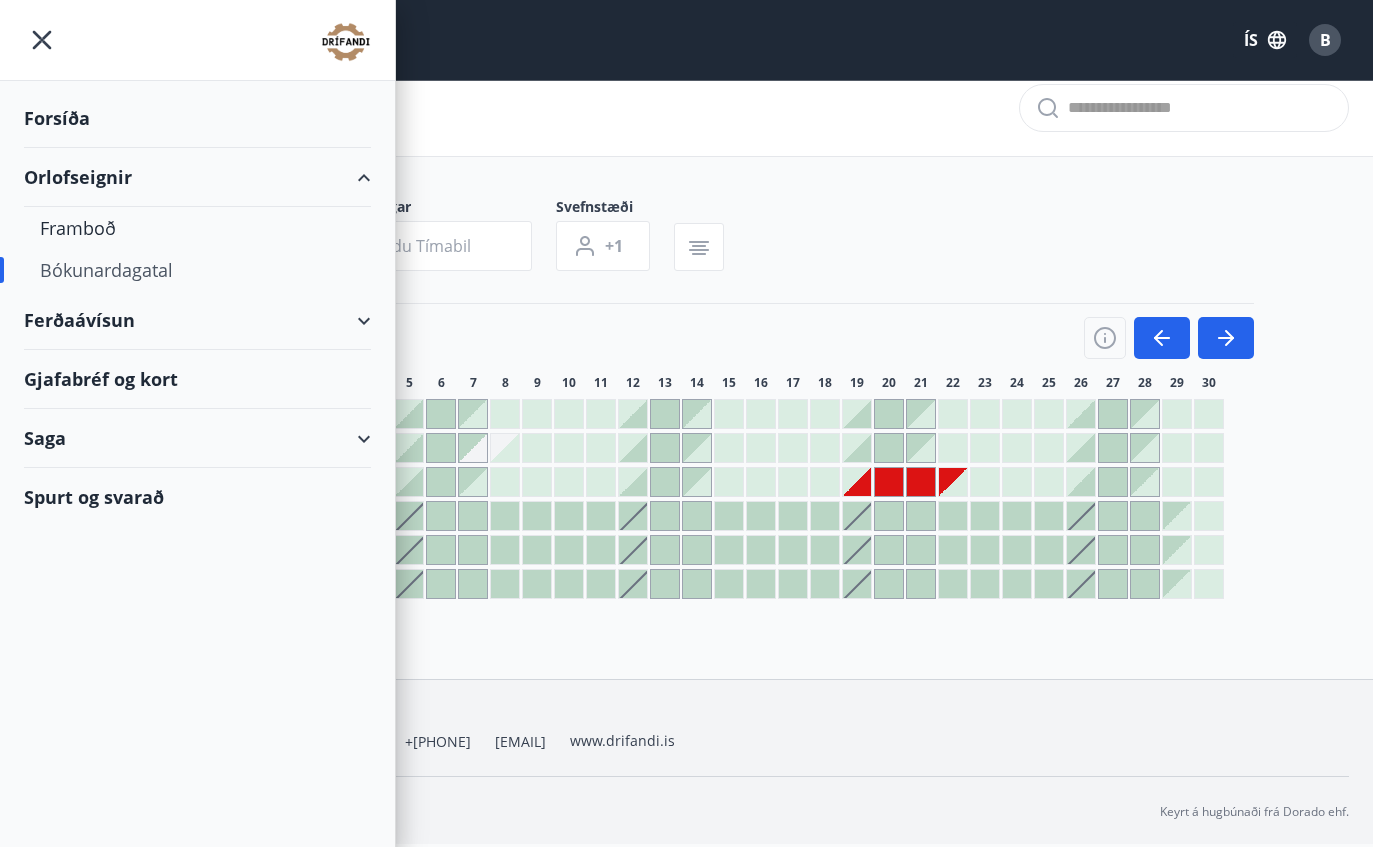 click on "Orlofseignir" at bounding box center [197, 177] 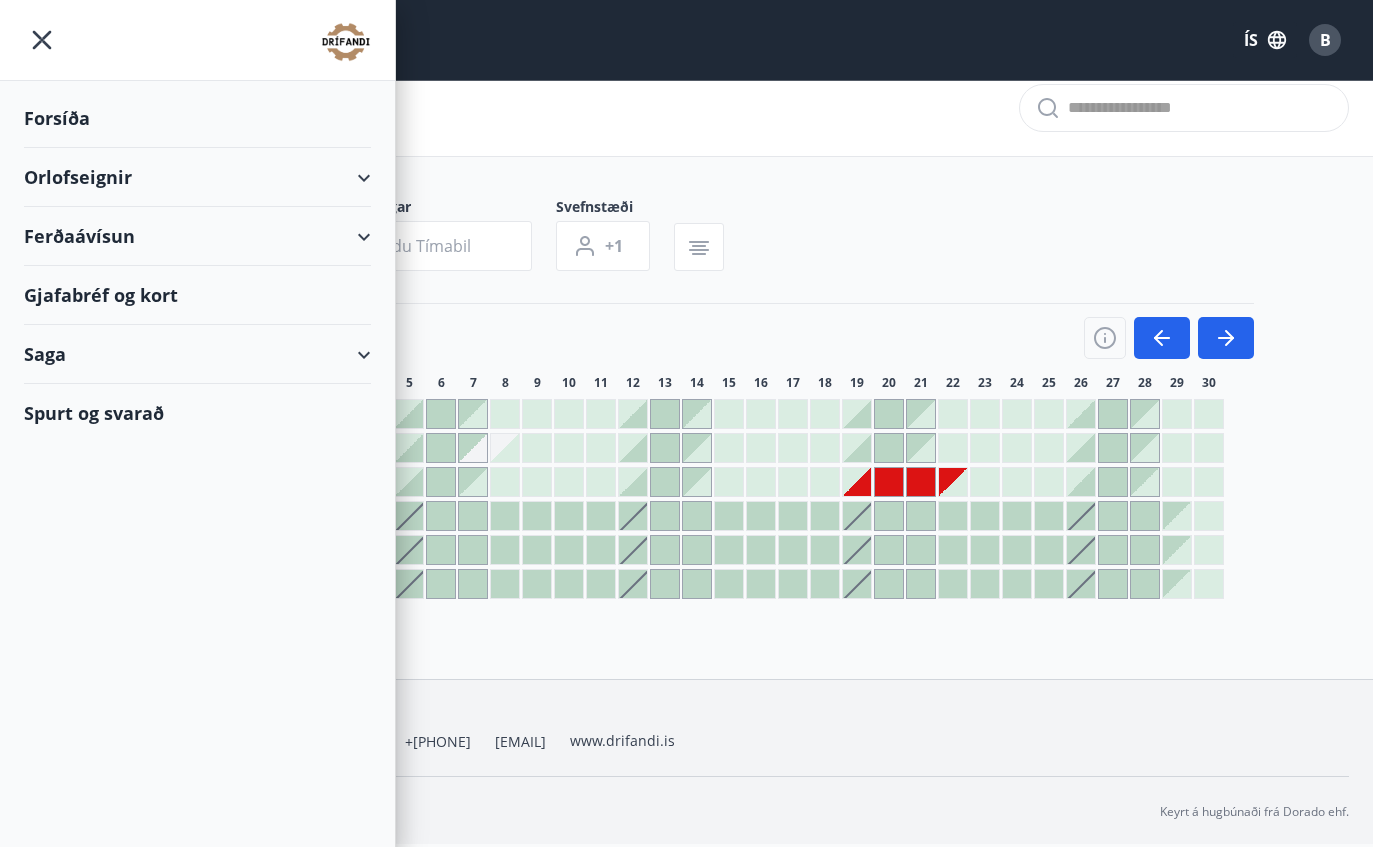 click on "Orlofseignir" at bounding box center (197, 177) 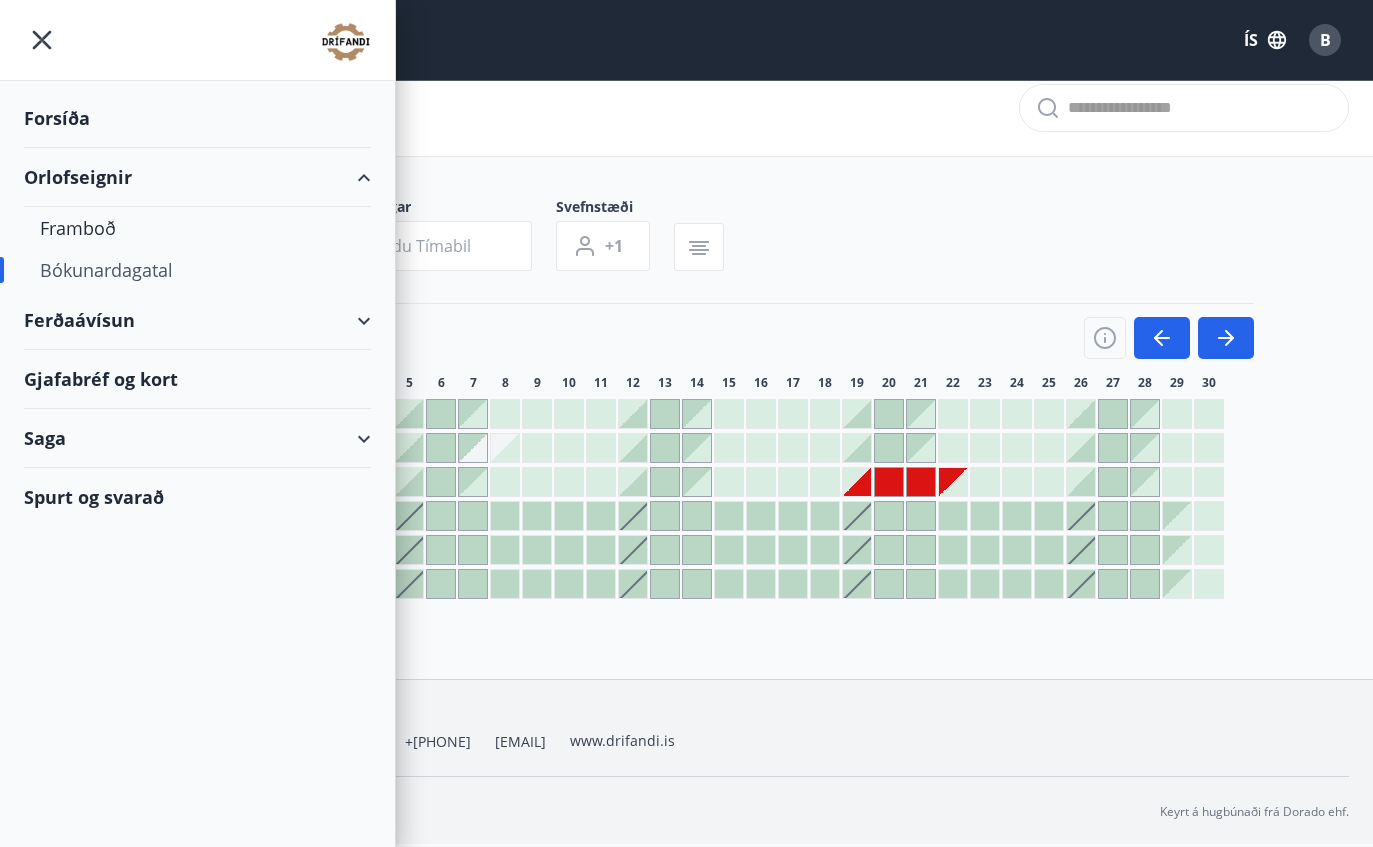 click on "Framboð" at bounding box center (197, 228) 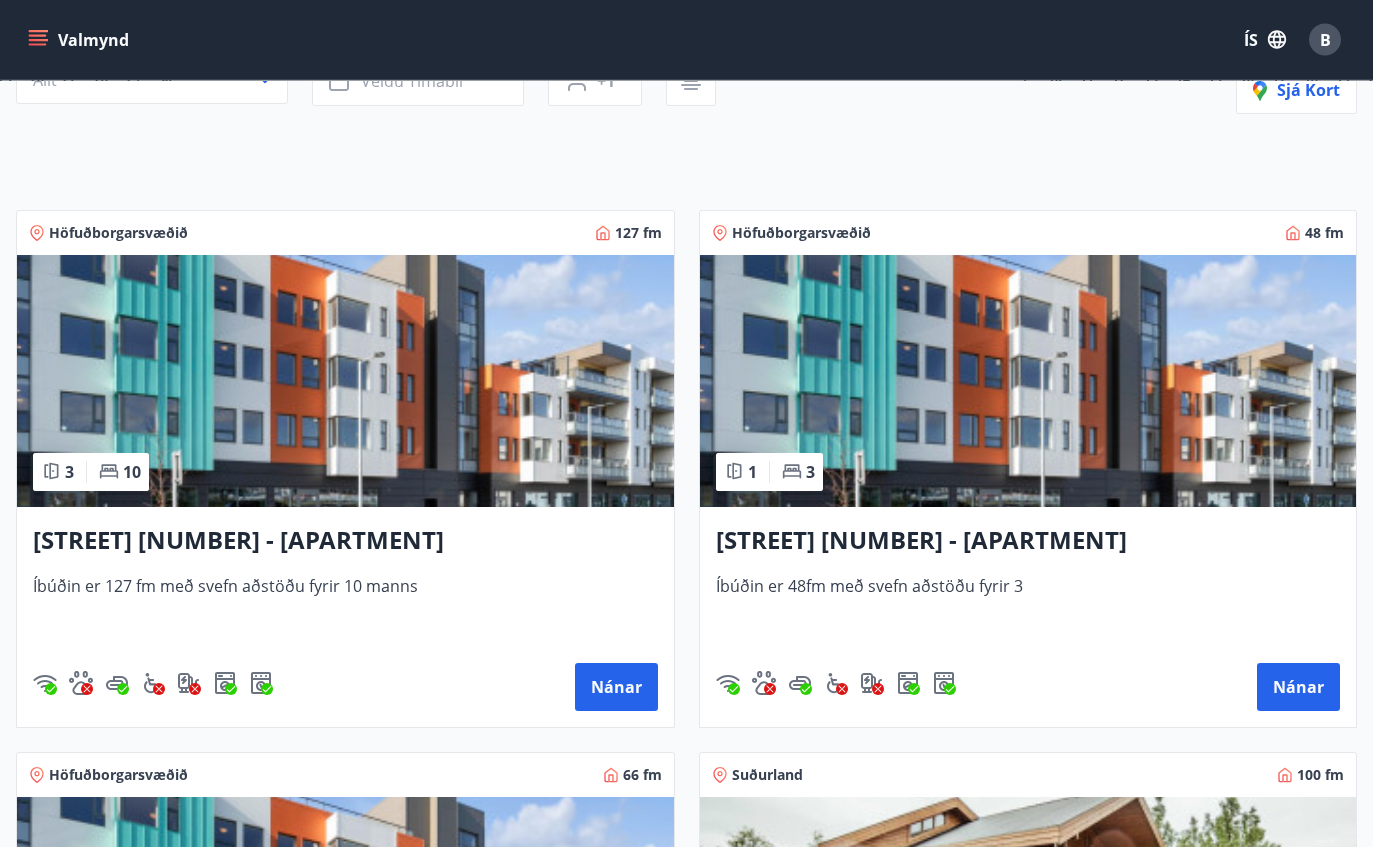 scroll, scrollTop: 237, scrollLeft: 0, axis: vertical 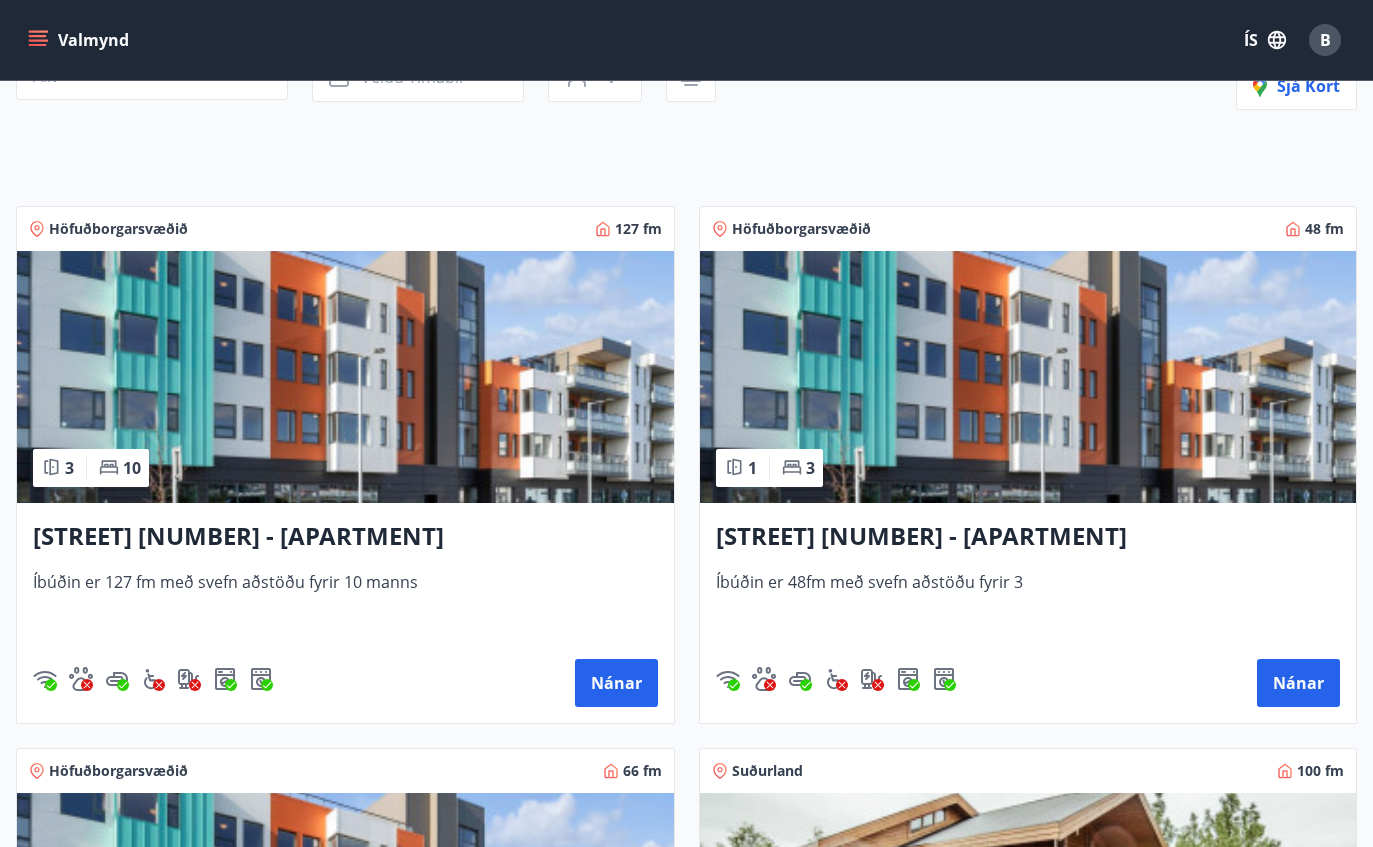 click at bounding box center [345, 377] 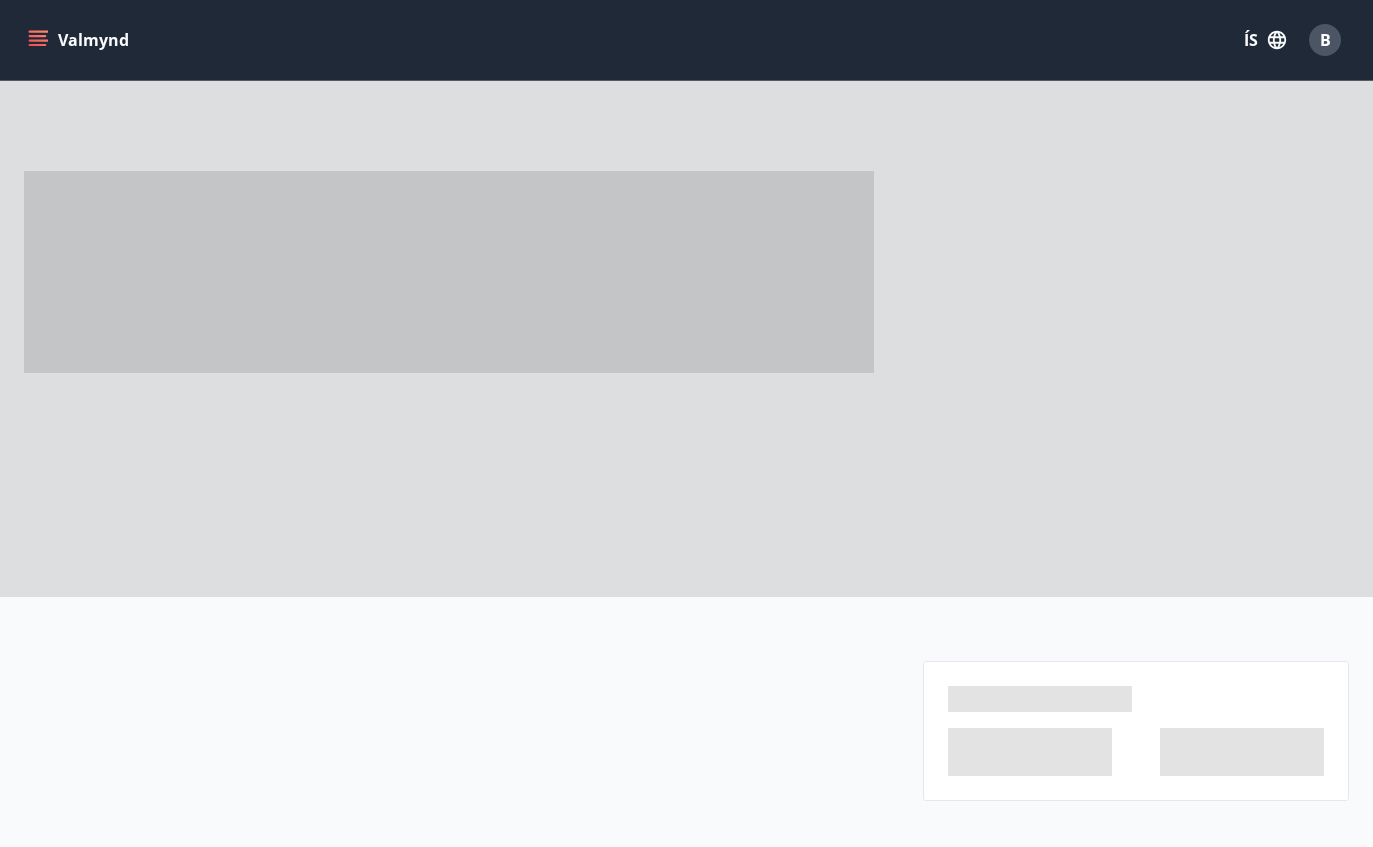 scroll, scrollTop: 0, scrollLeft: 0, axis: both 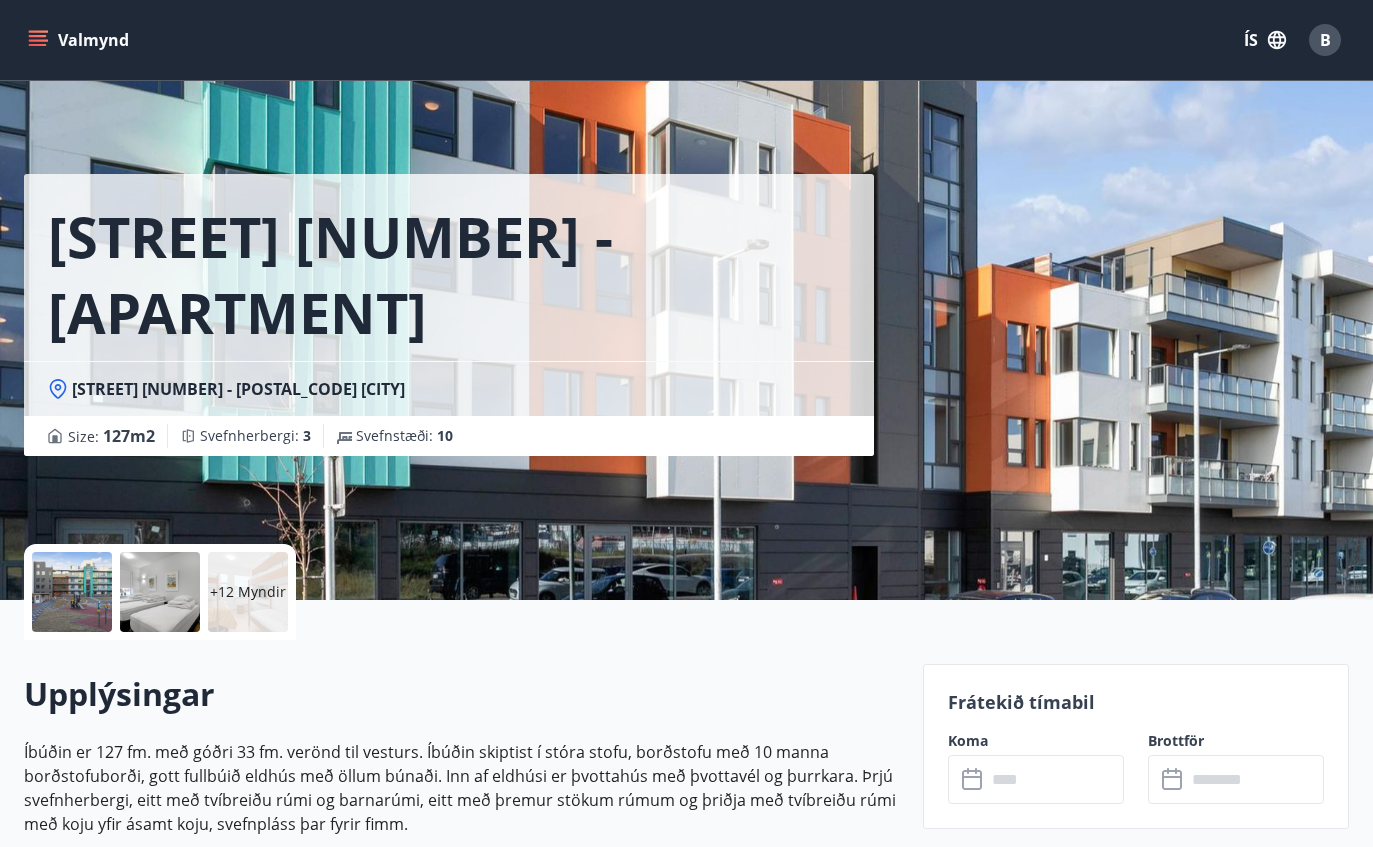 click at bounding box center (72, 592) 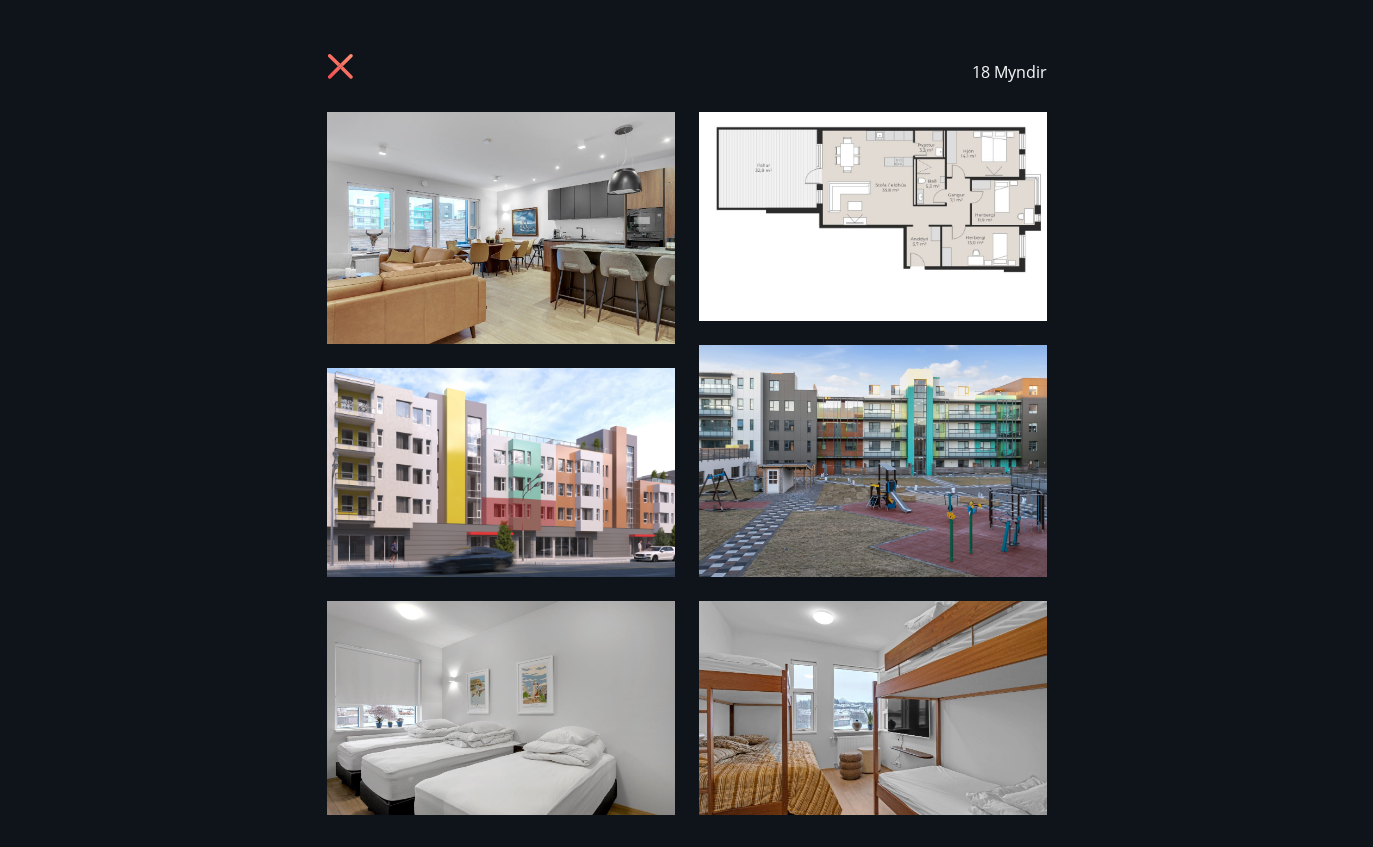 scroll, scrollTop: 0, scrollLeft: 0, axis: both 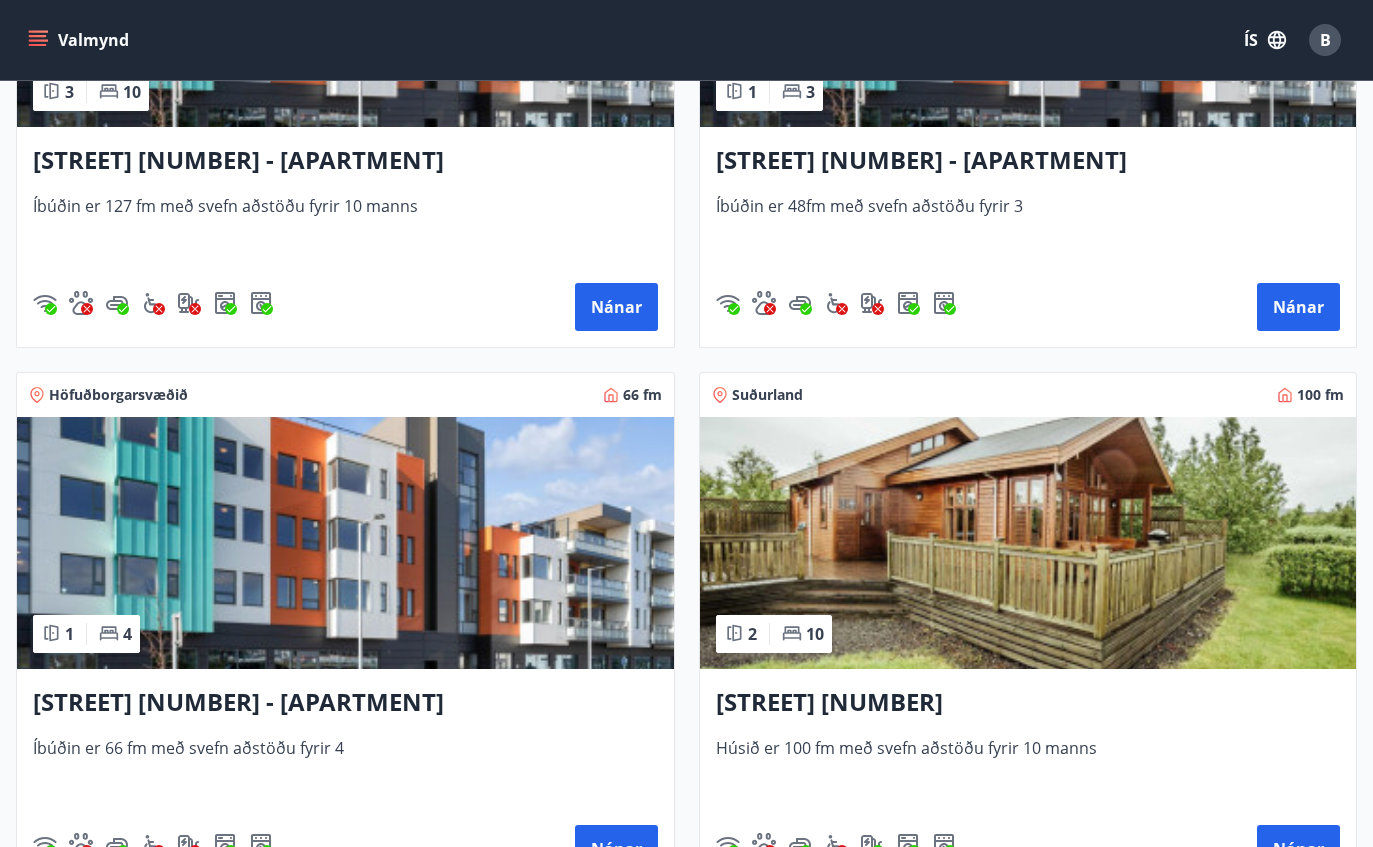 click at bounding box center [345, 543] 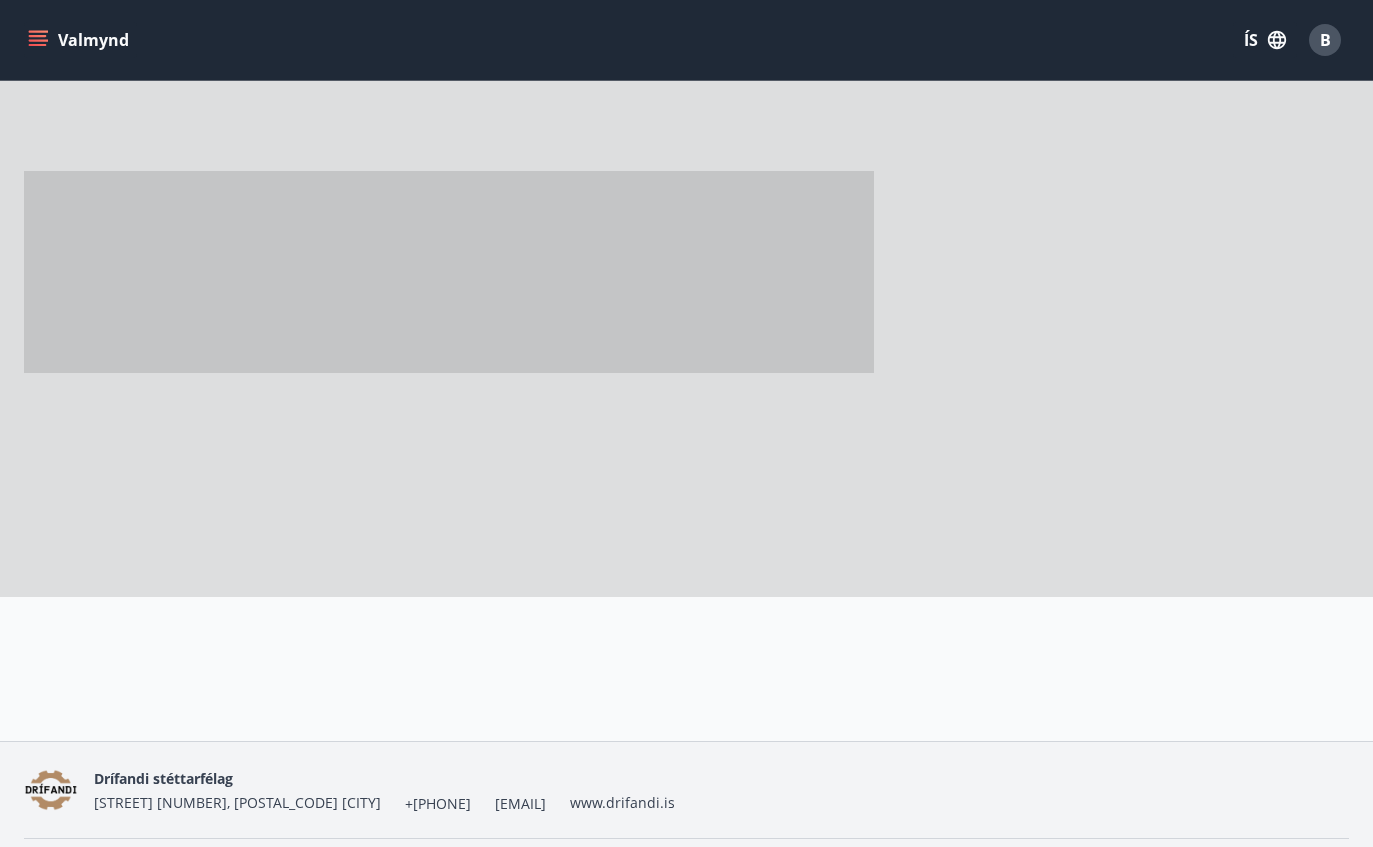 scroll, scrollTop: 0, scrollLeft: 0, axis: both 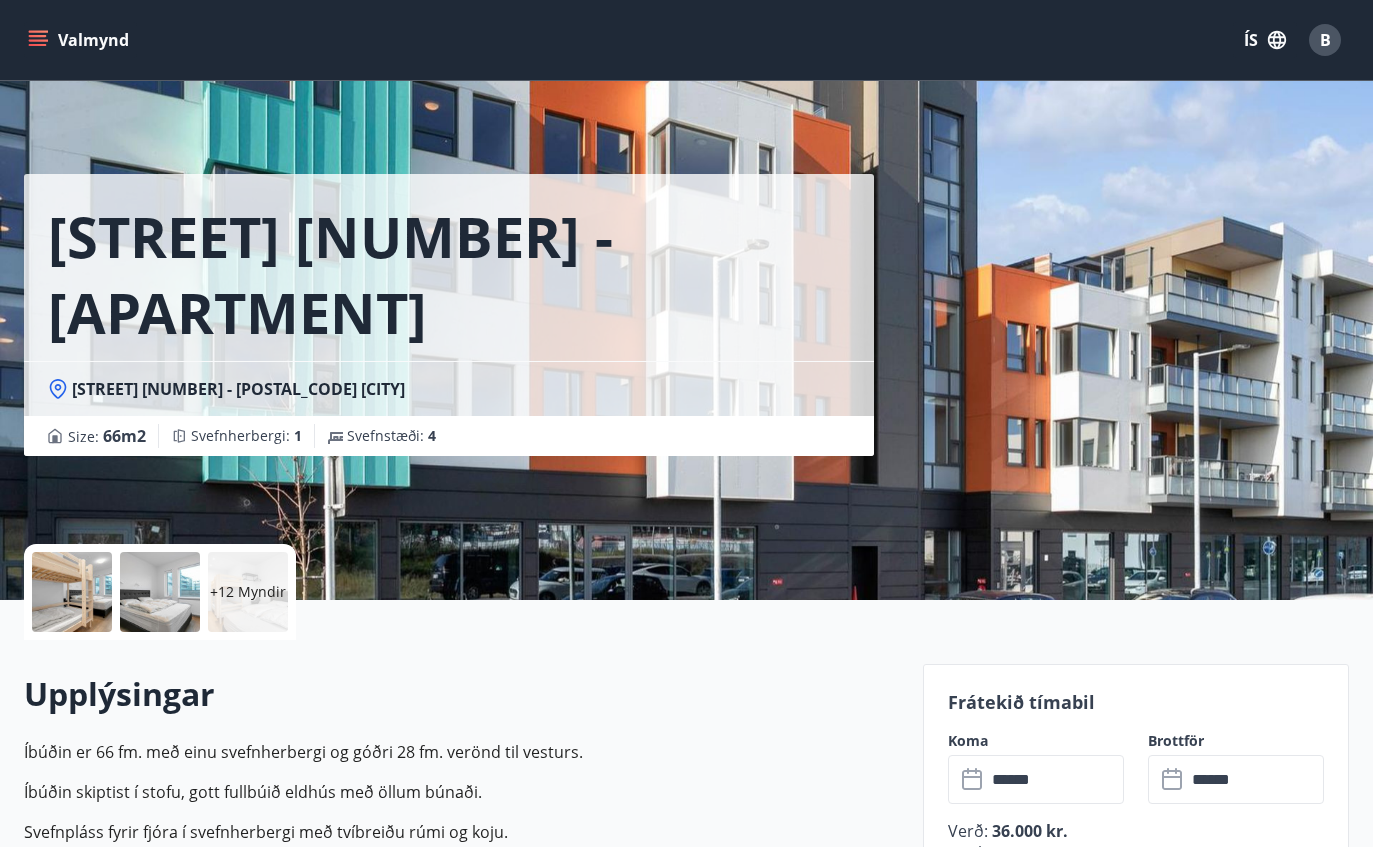 click at bounding box center (72, 592) 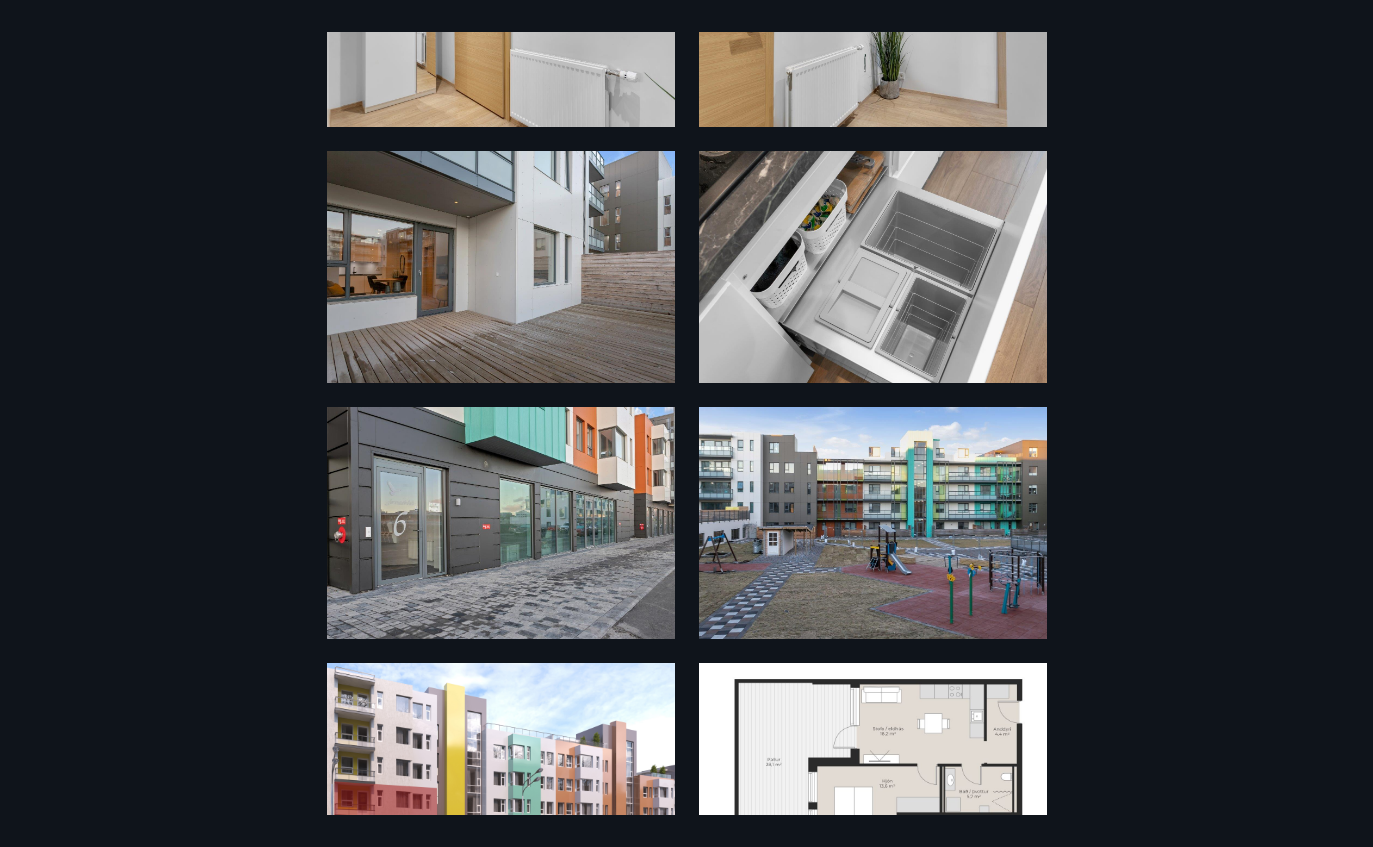 scroll, scrollTop: 1496, scrollLeft: 0, axis: vertical 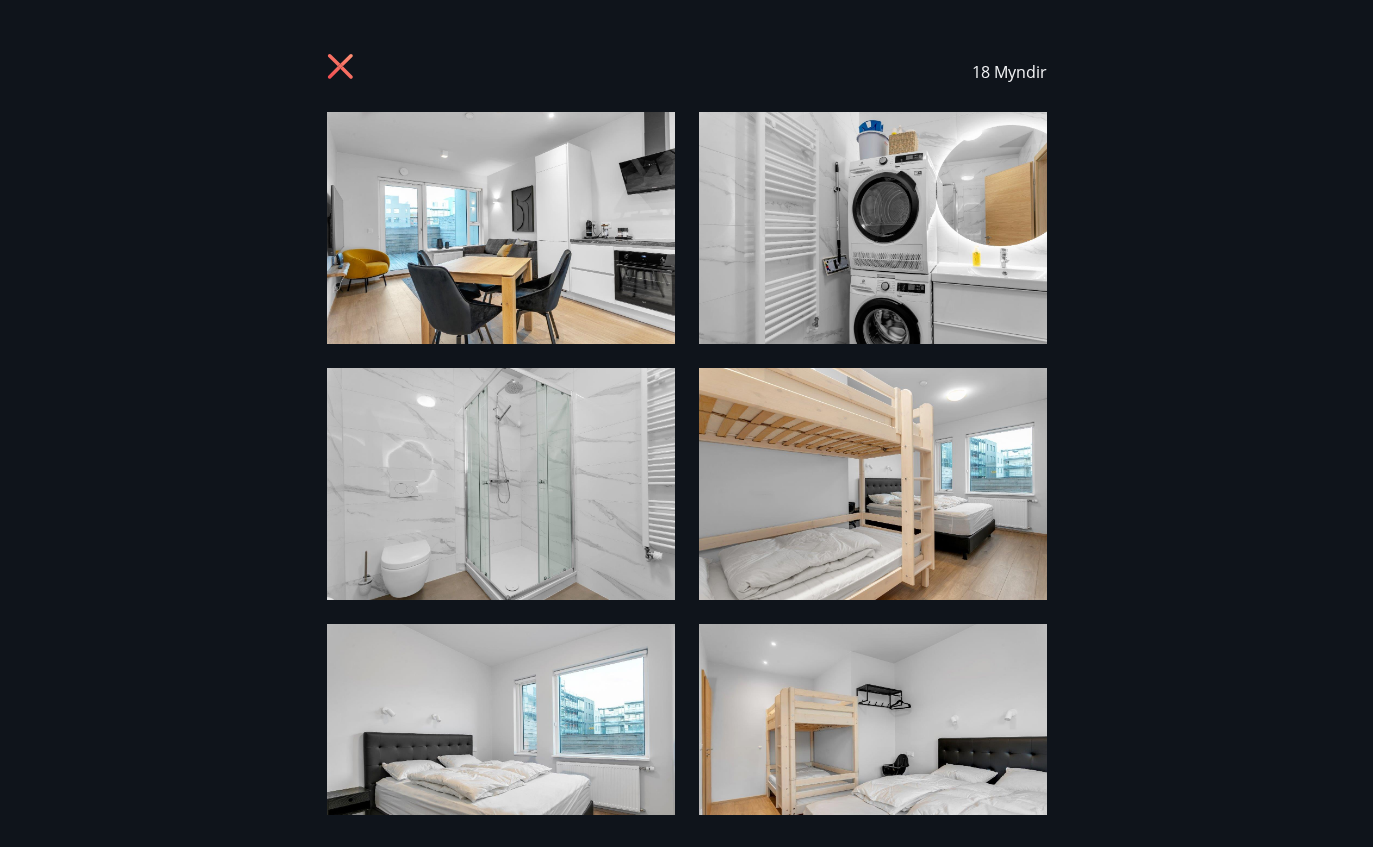click 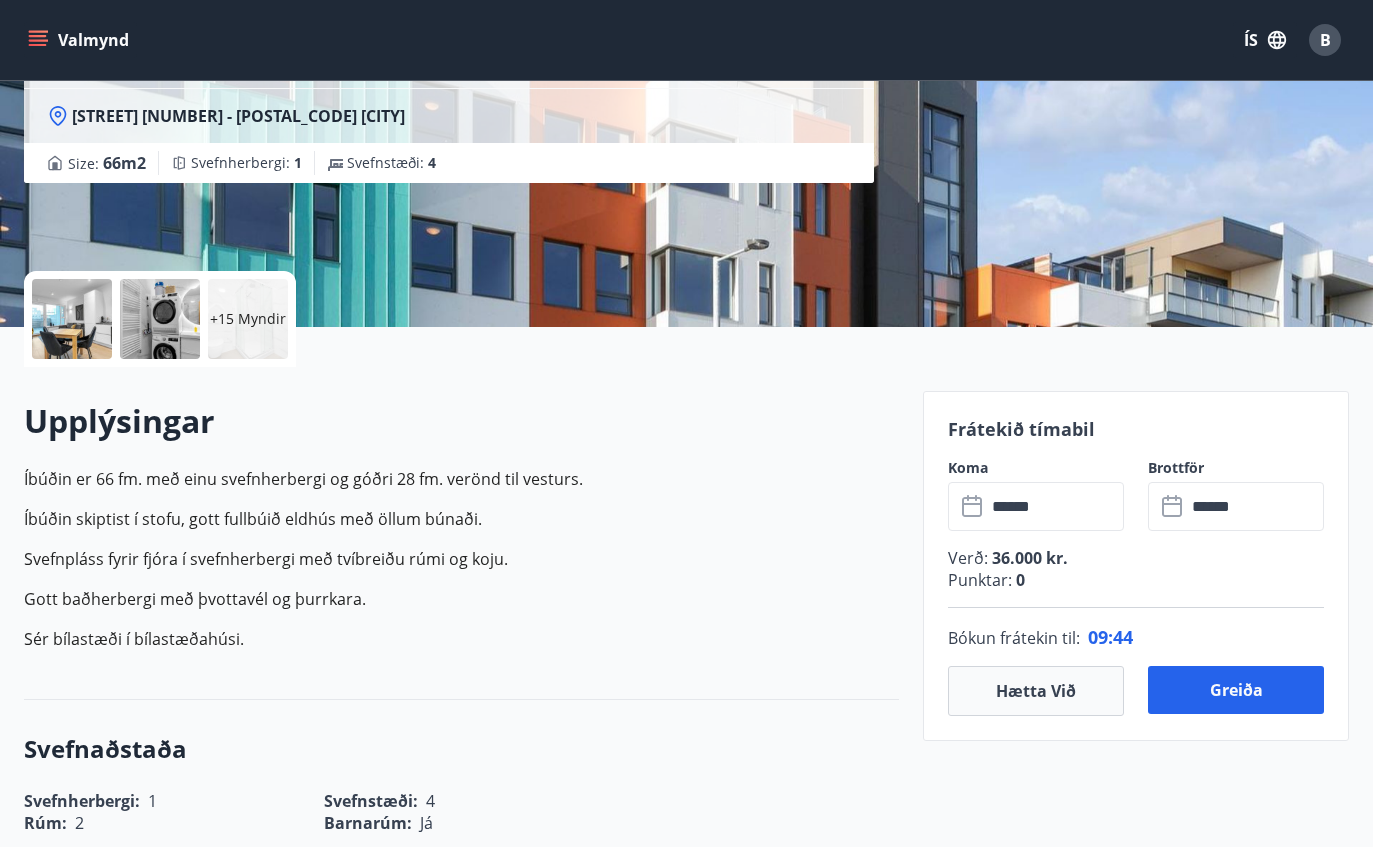 click on "******" at bounding box center (1055, 506) 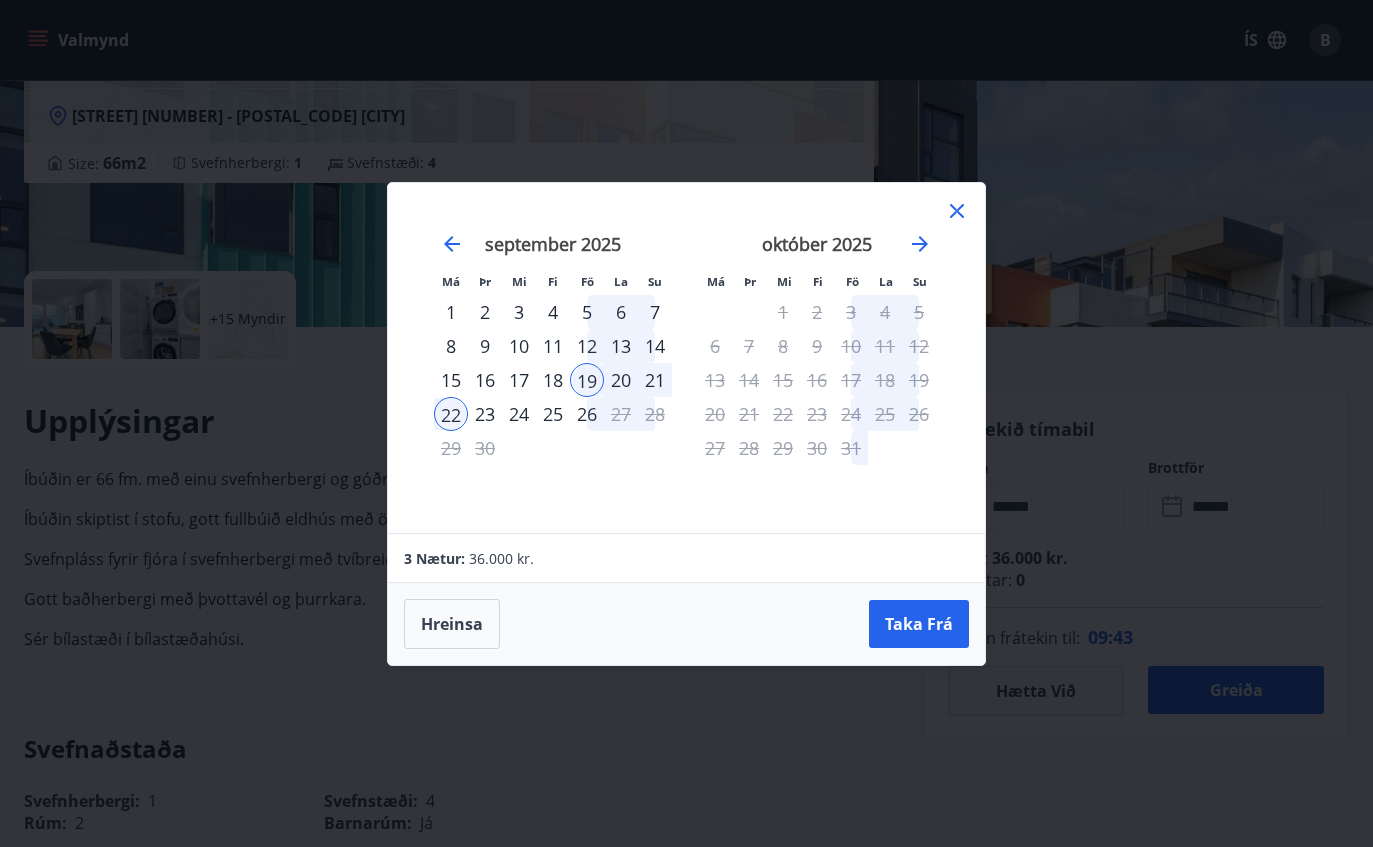 click on "Hreinsa" at bounding box center (452, 624) 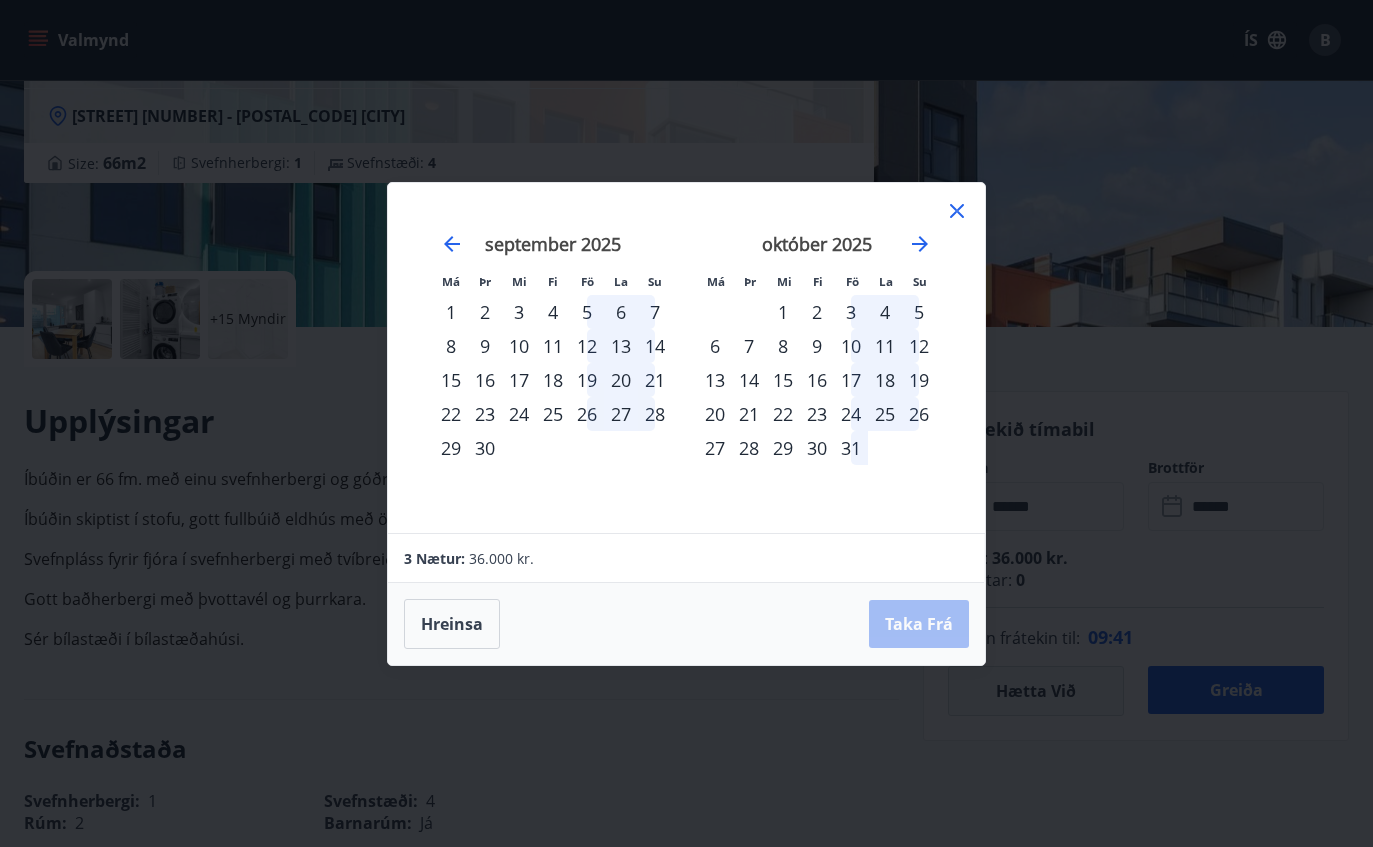 click on "20" at bounding box center (621, 380) 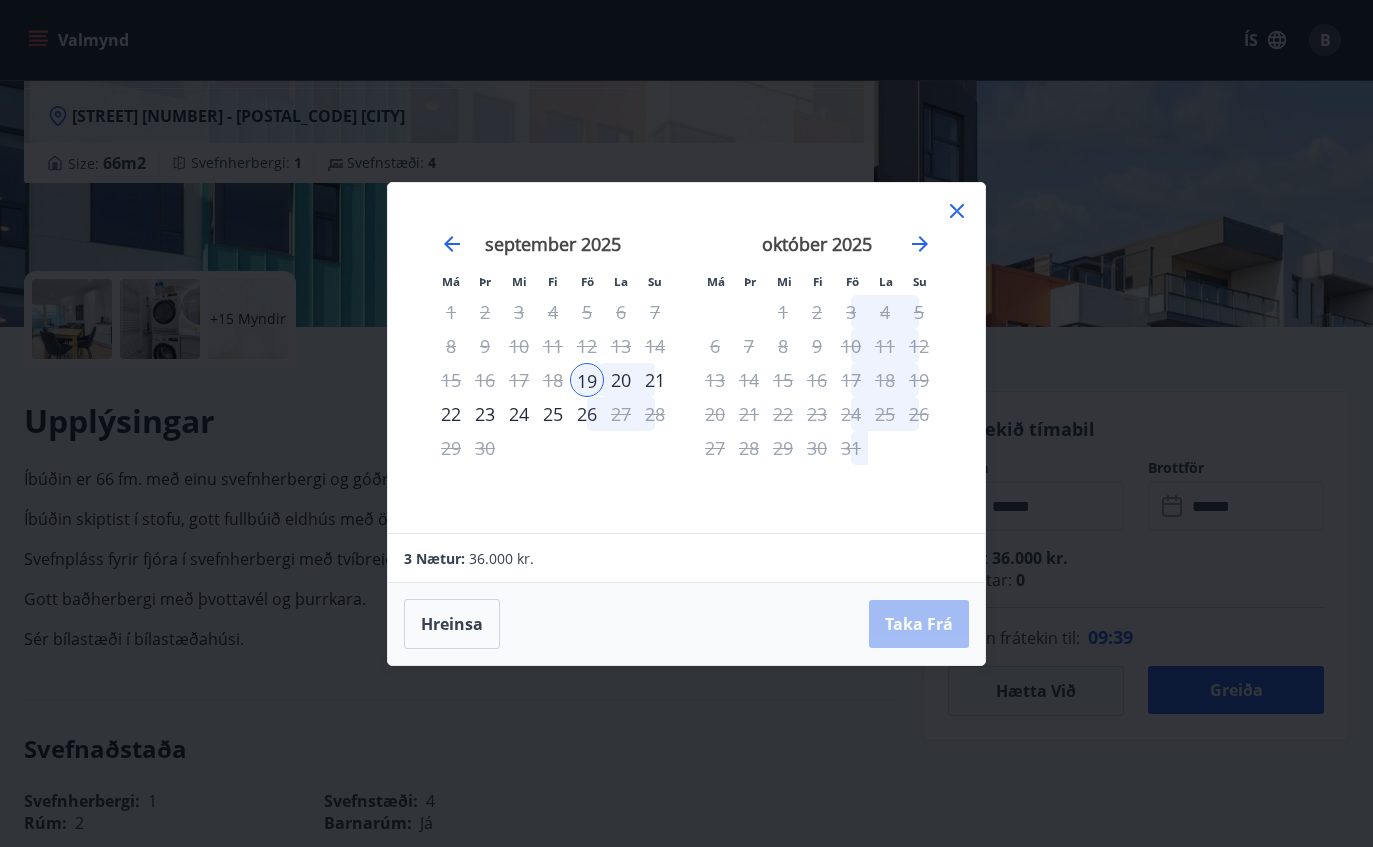click on "22" at bounding box center (451, 414) 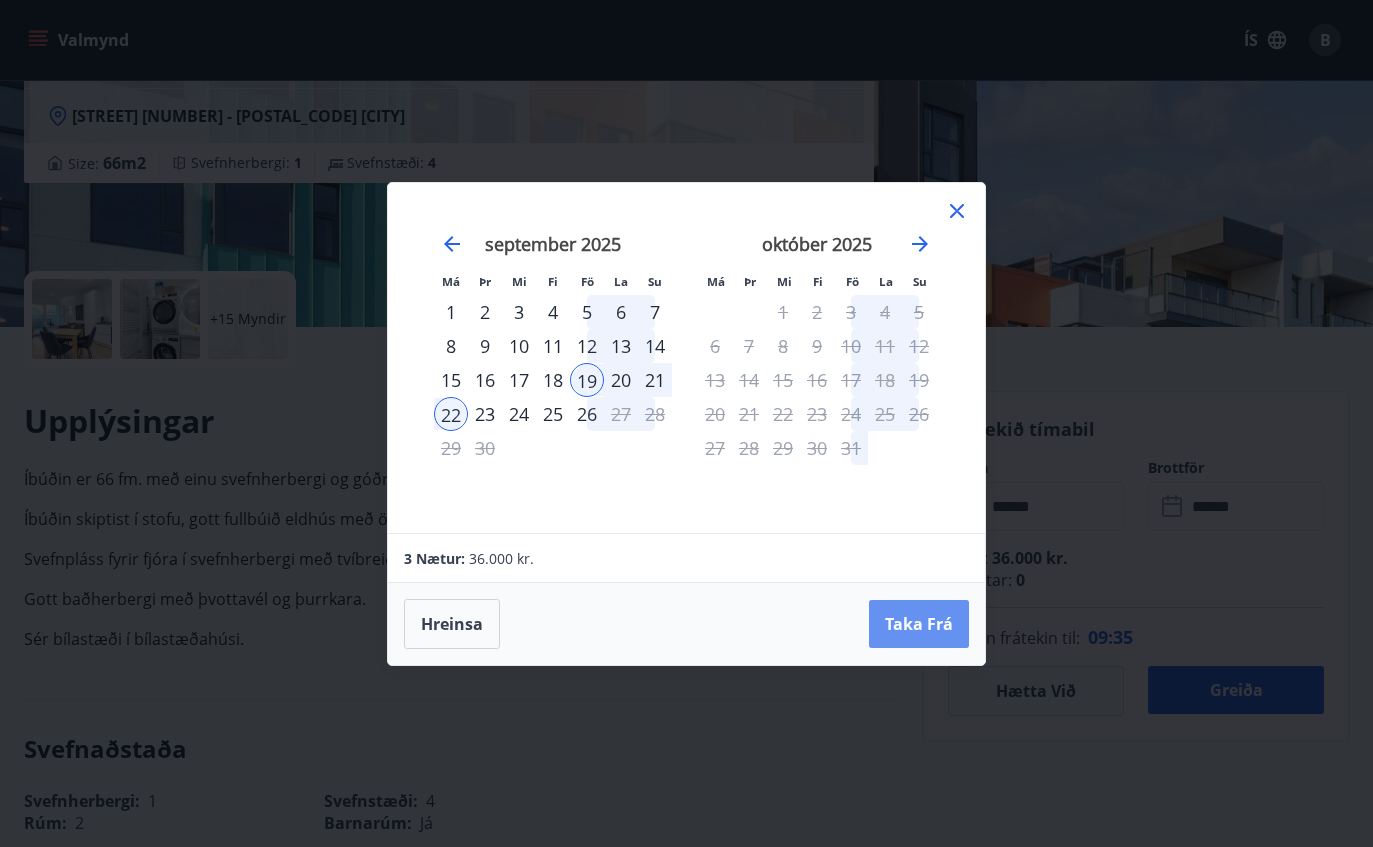 click on "Taka Frá" at bounding box center (919, 624) 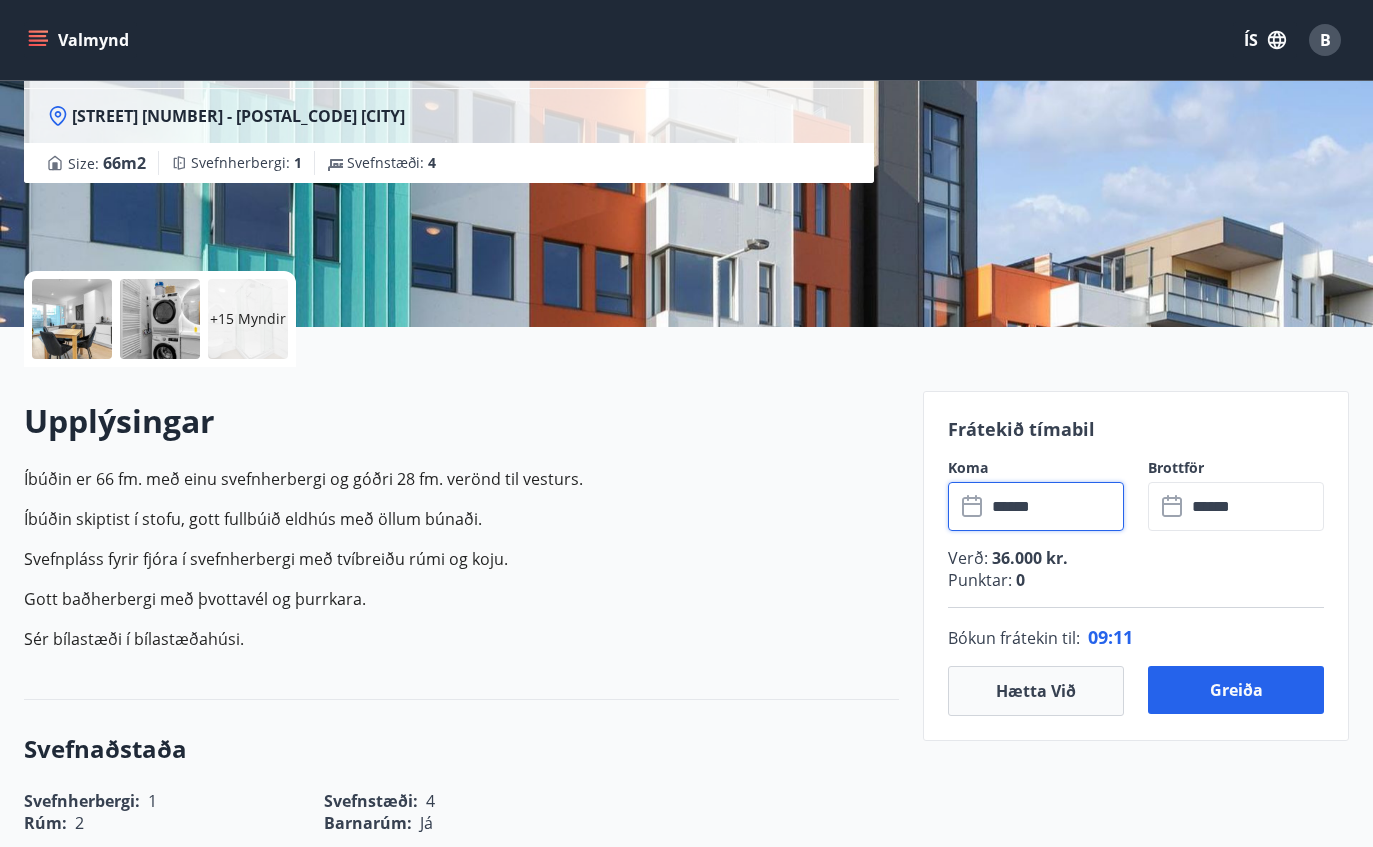 click on "Hætta við" at bounding box center [1036, 691] 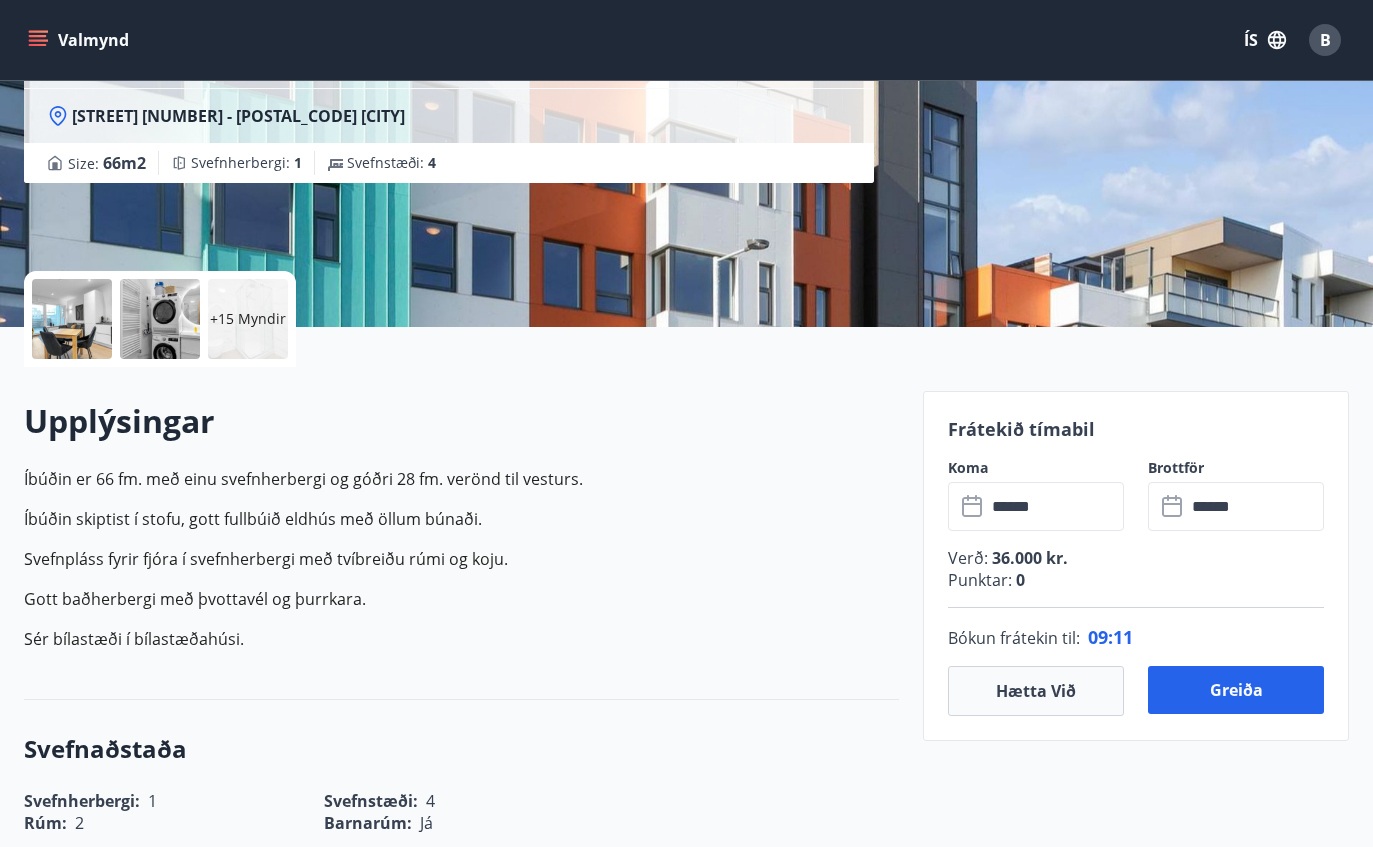 type 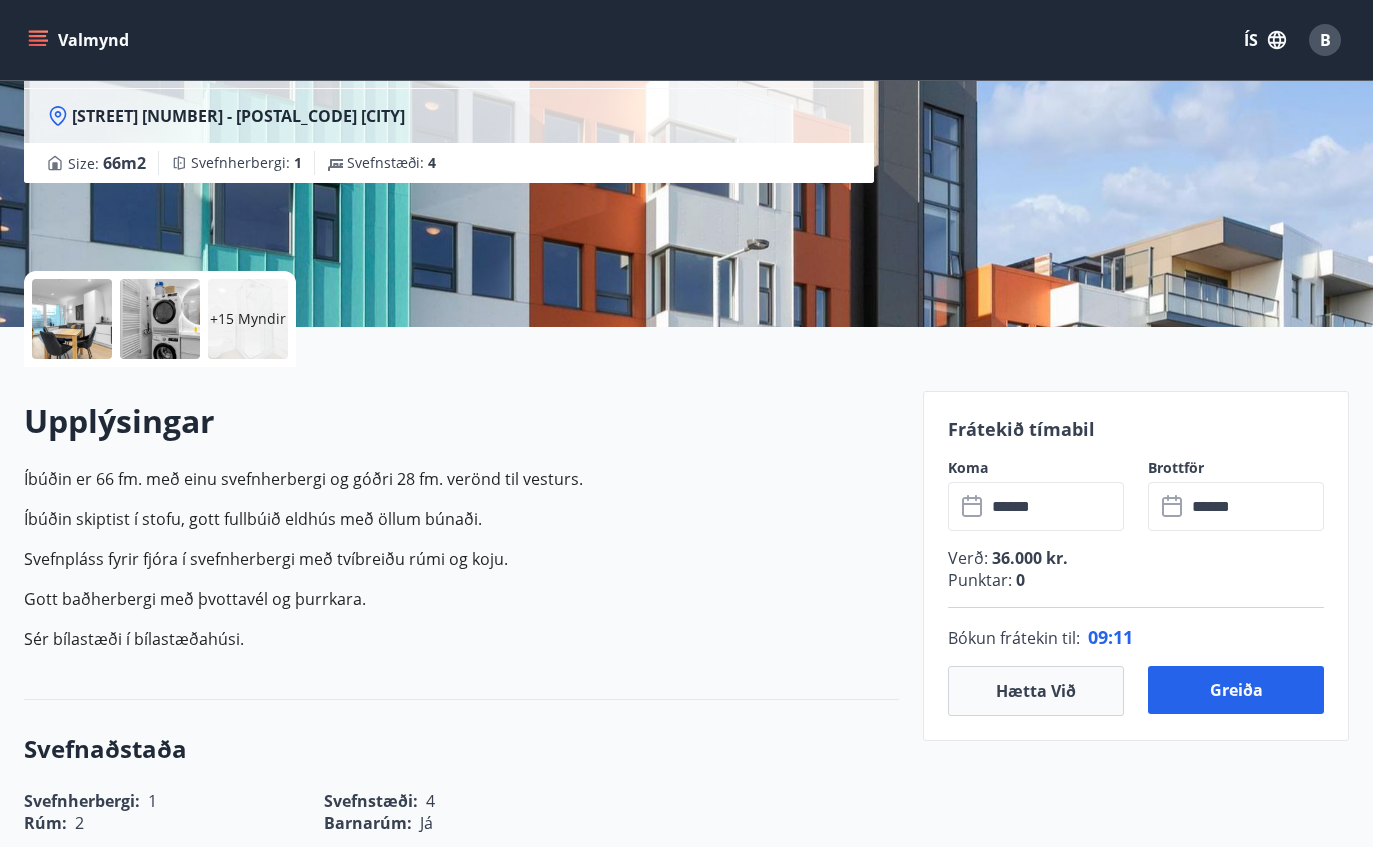 type 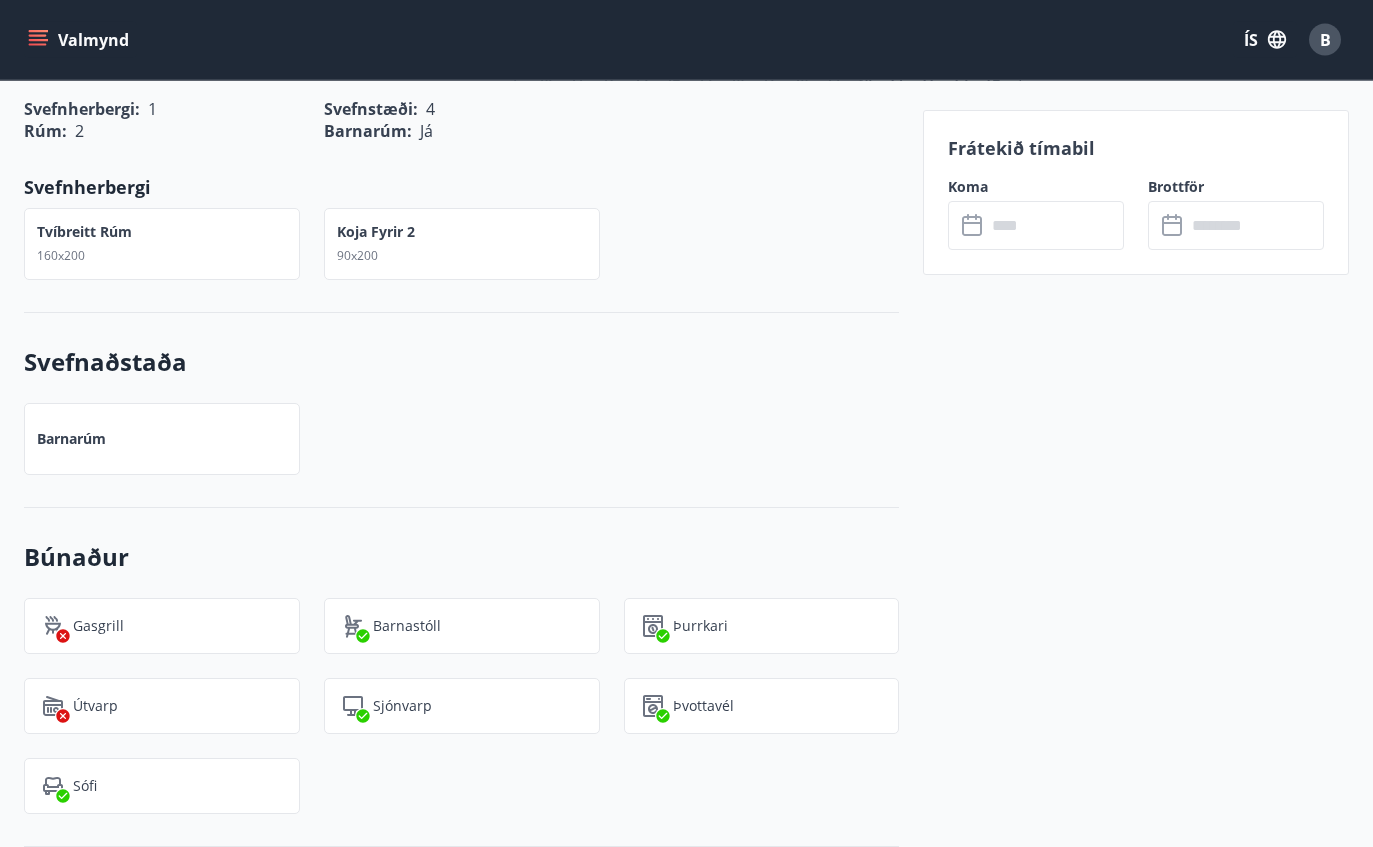 scroll, scrollTop: 965, scrollLeft: 0, axis: vertical 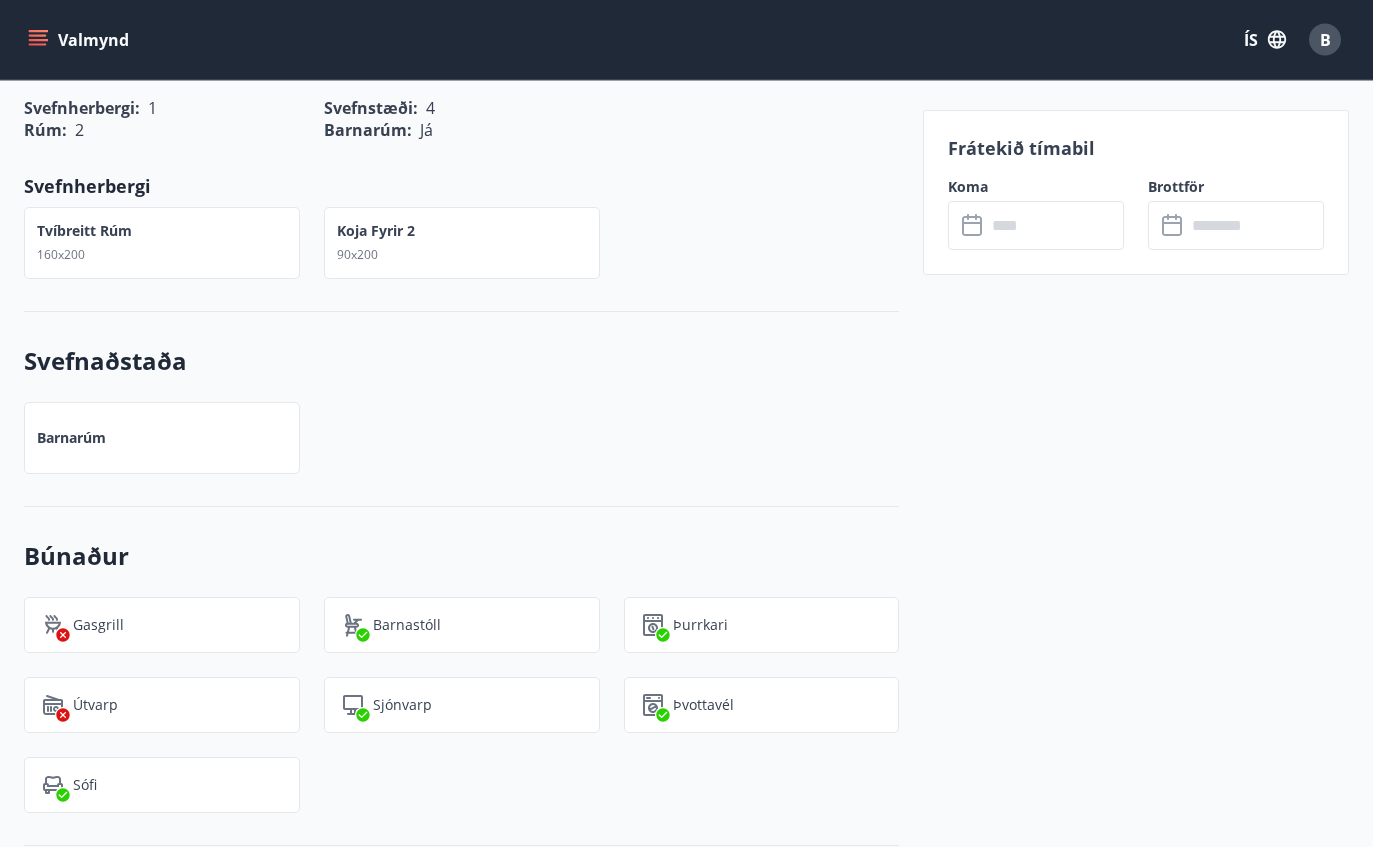 click on "Barnarúm" at bounding box center [71, 439] 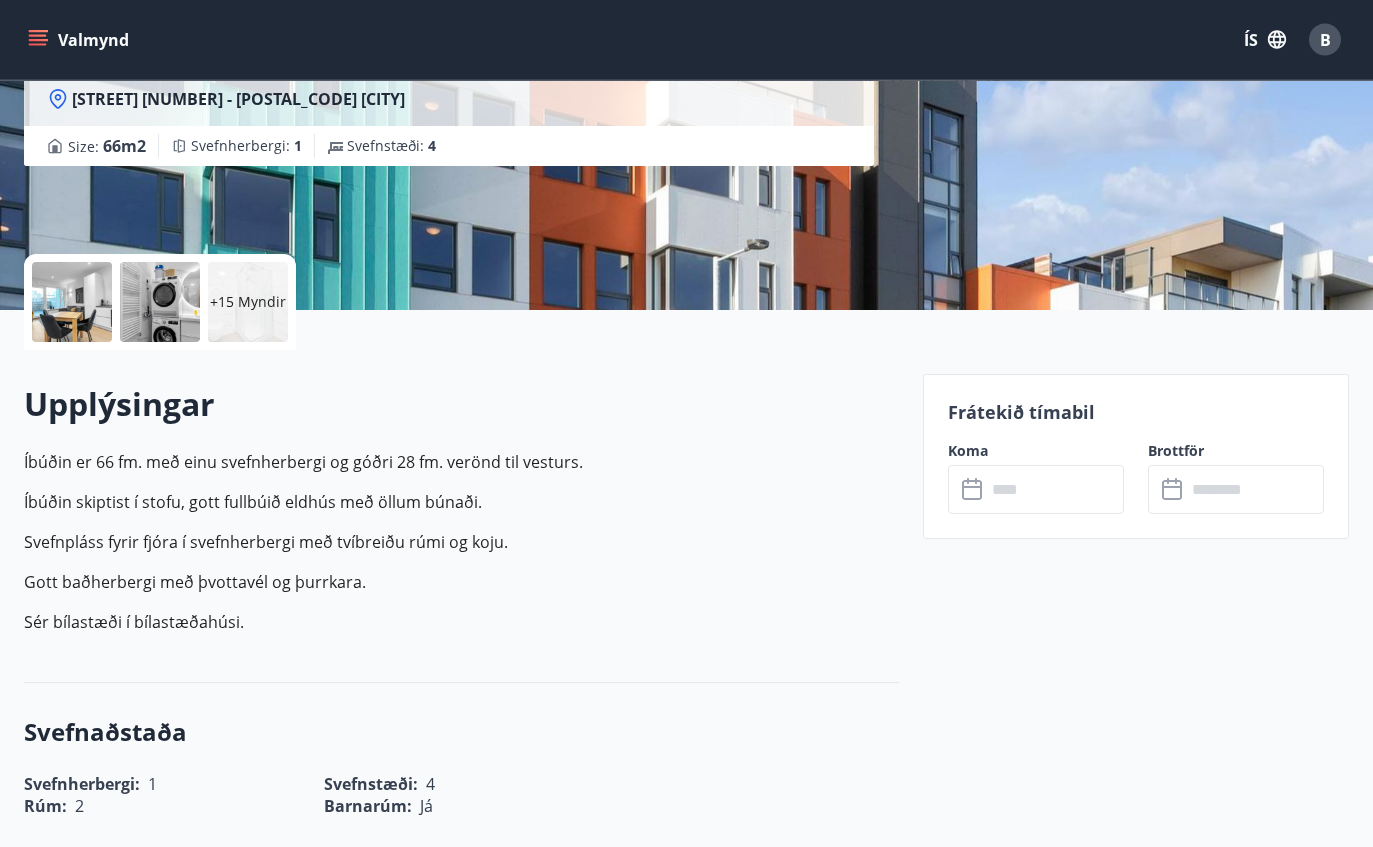 scroll, scrollTop: 0, scrollLeft: 0, axis: both 